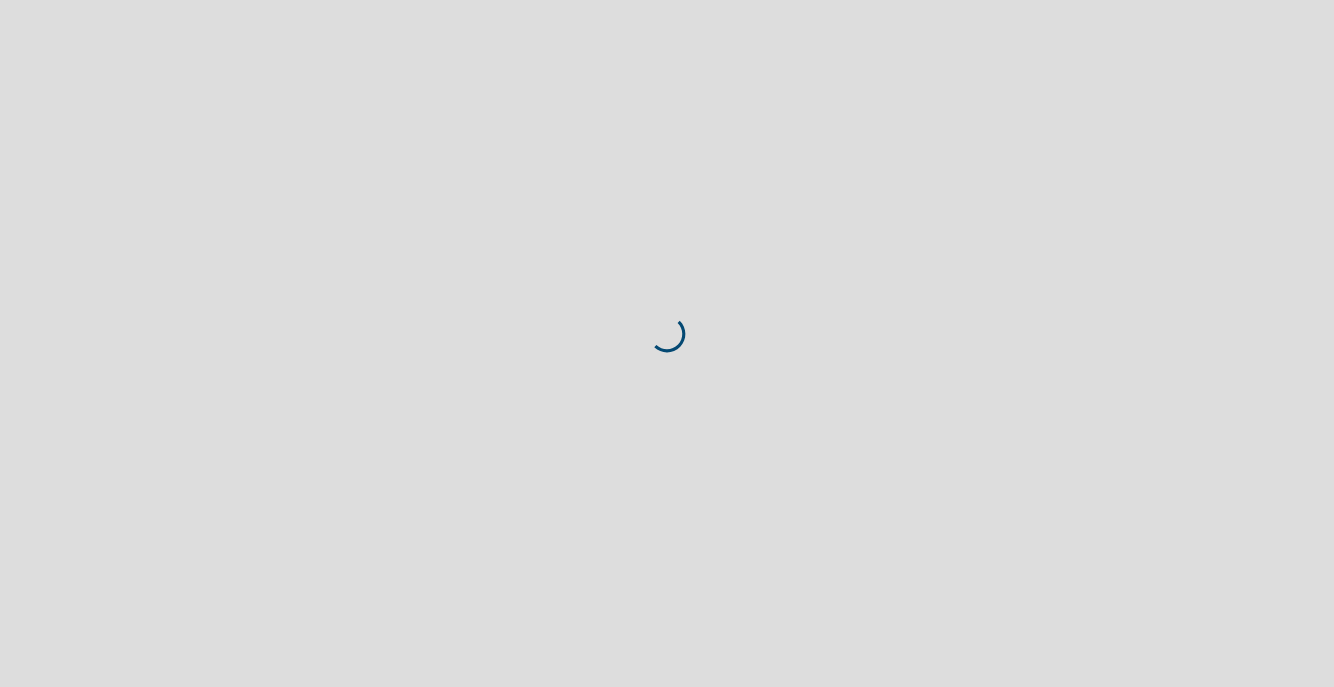 scroll, scrollTop: 0, scrollLeft: 0, axis: both 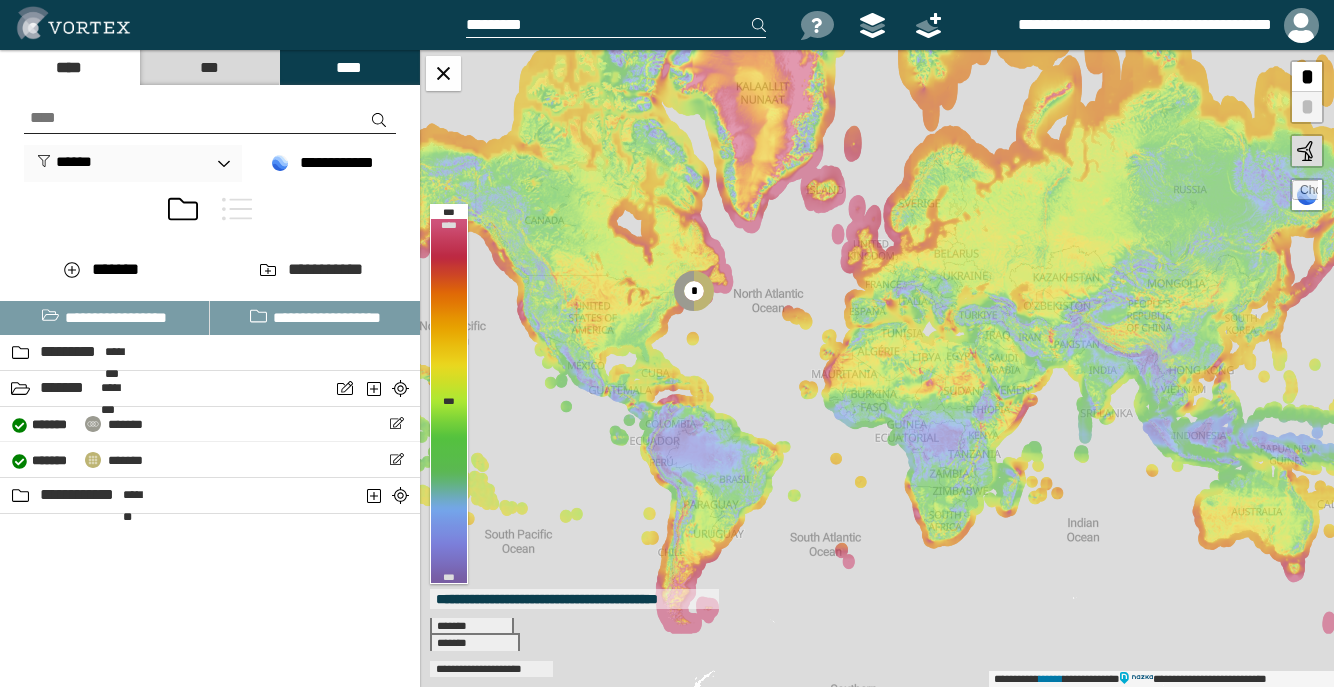 click on "****" at bounding box center [349, 67] 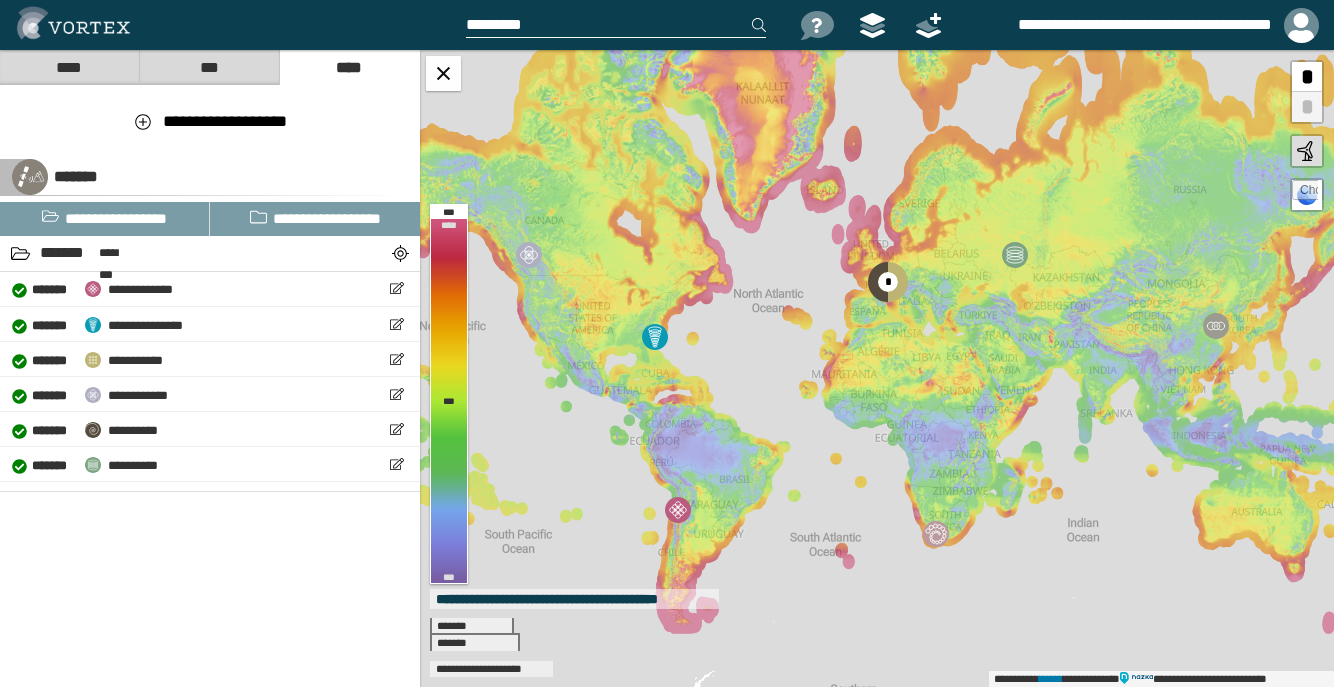 click on "****" at bounding box center (69, 67) 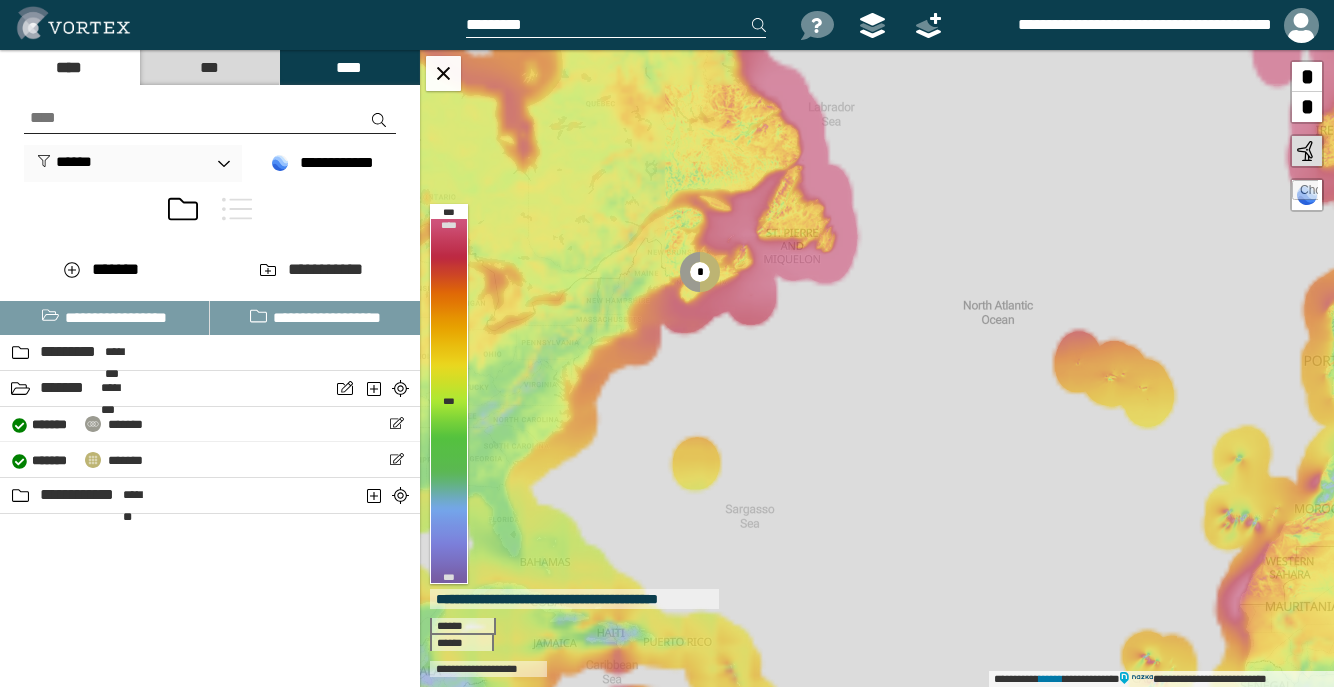 drag, startPoint x: 625, startPoint y: 289, endPoint x: 728, endPoint y: 319, distance: 107.28001 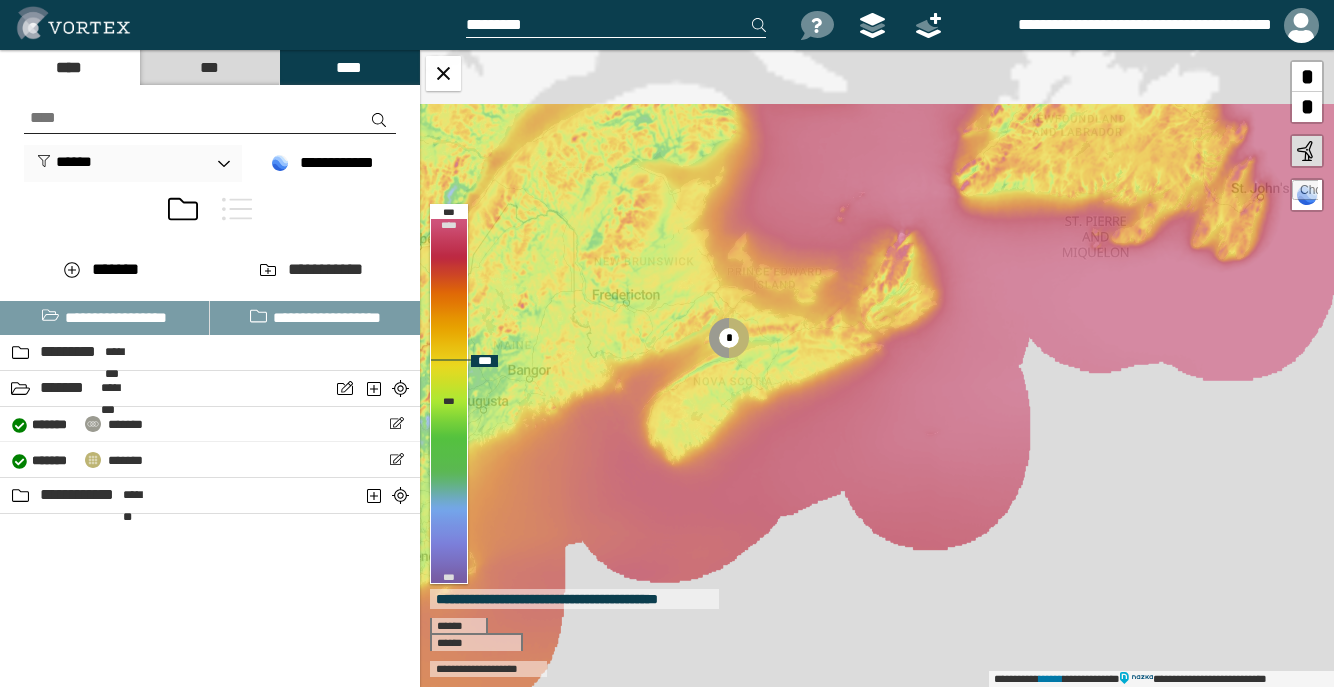 drag, startPoint x: 731, startPoint y: 297, endPoint x: 731, endPoint y: 376, distance: 79 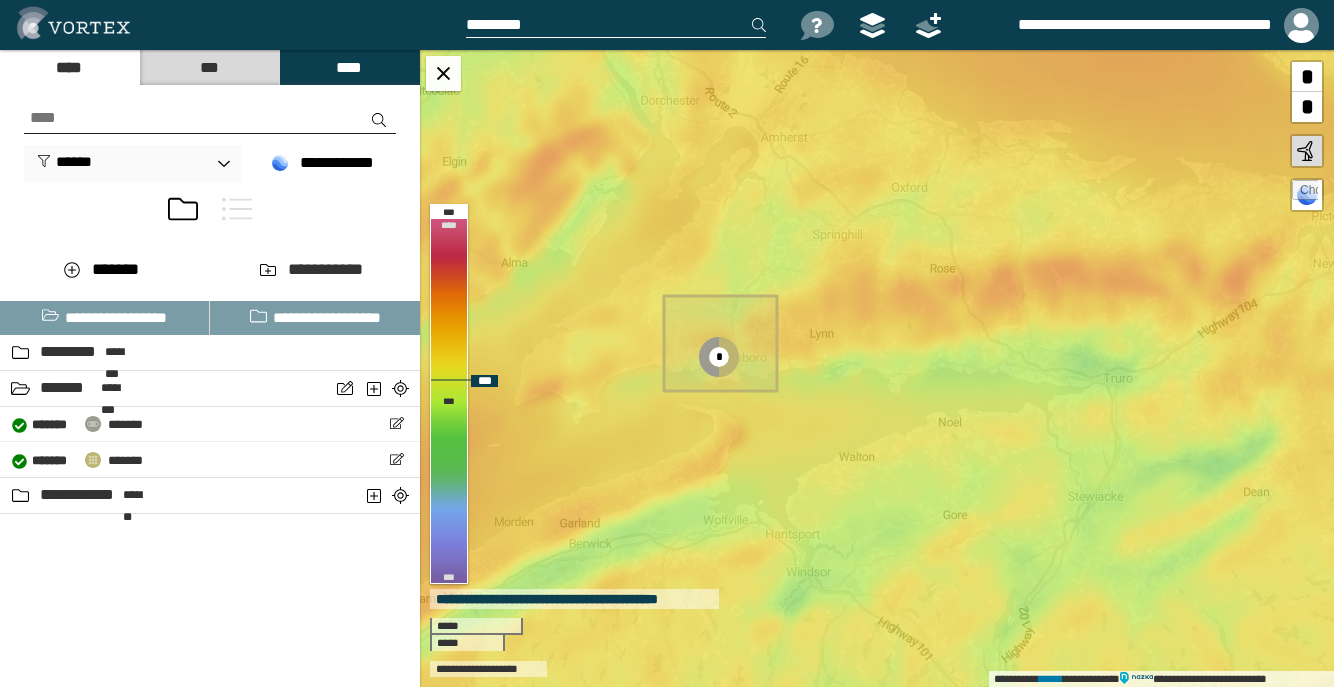 drag, startPoint x: 730, startPoint y: 384, endPoint x: 734, endPoint y: 472, distance: 88.09086 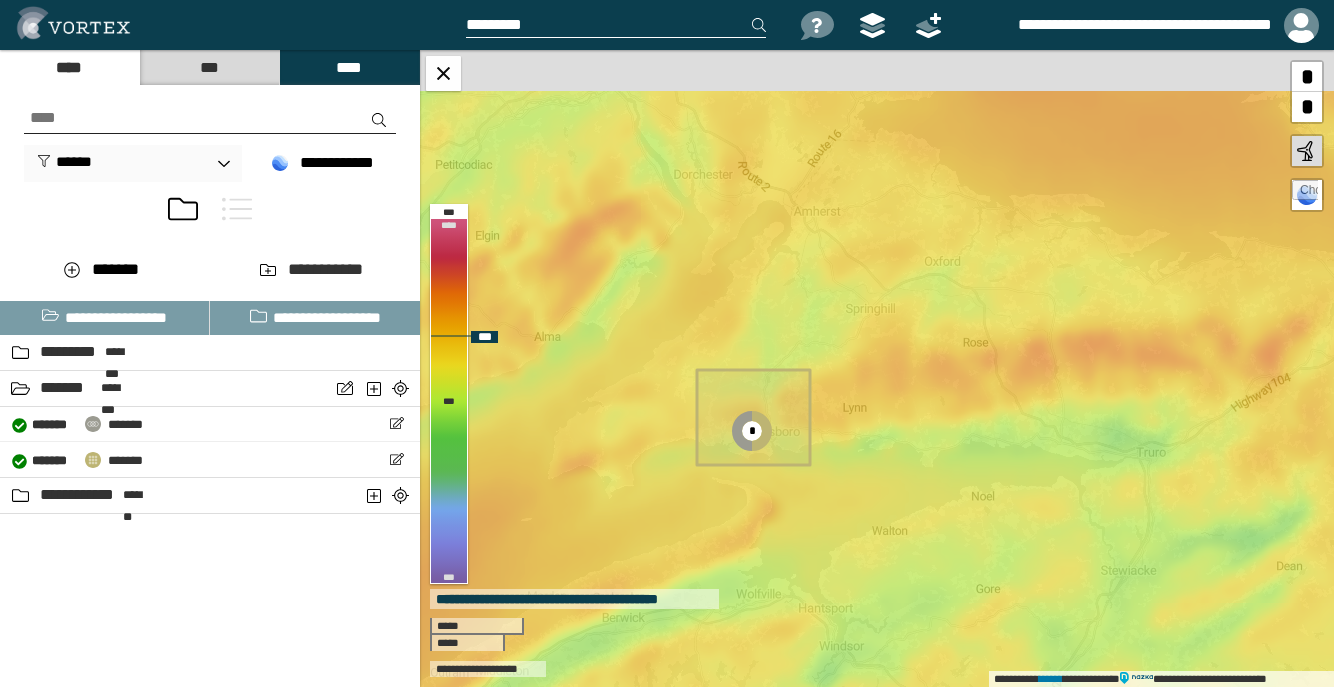 drag, startPoint x: 717, startPoint y: 464, endPoint x: 750, endPoint y: 538, distance: 81.02469 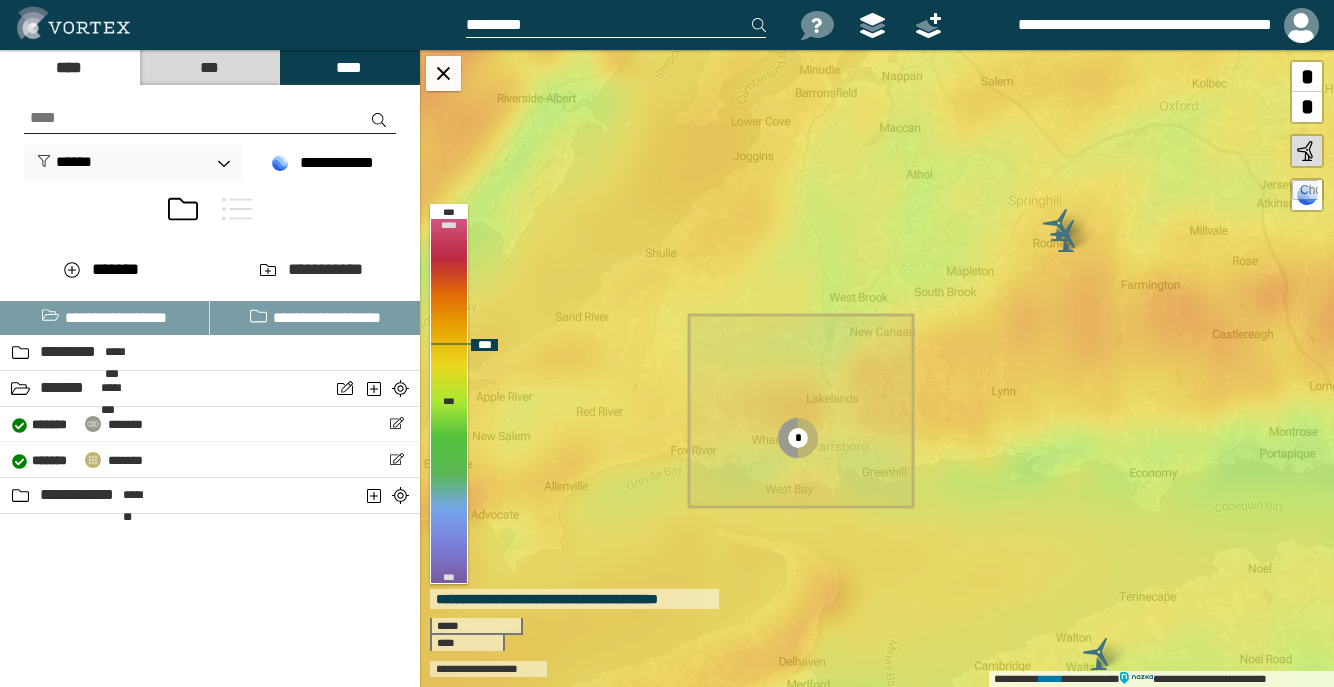 drag, startPoint x: 763, startPoint y: 502, endPoint x: 801, endPoint y: 575, distance: 82.29824 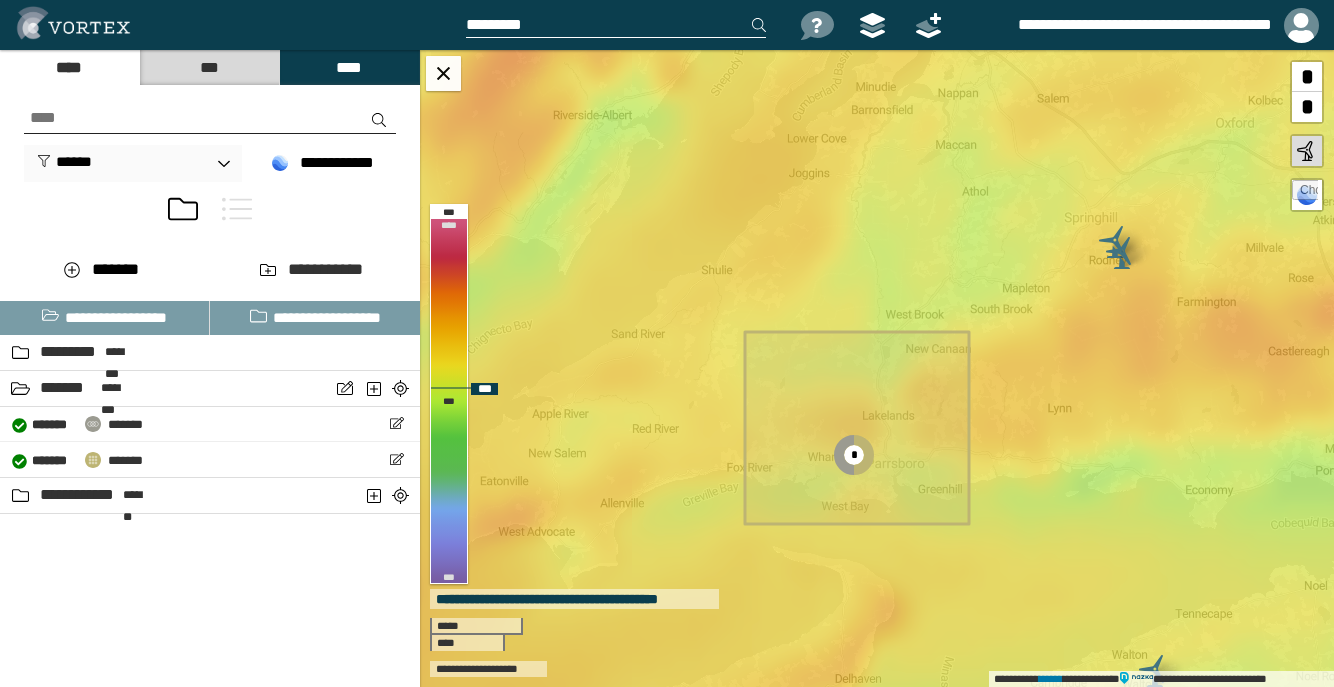 drag, startPoint x: 817, startPoint y: 207, endPoint x: 873, endPoint y: 224, distance: 58.5235 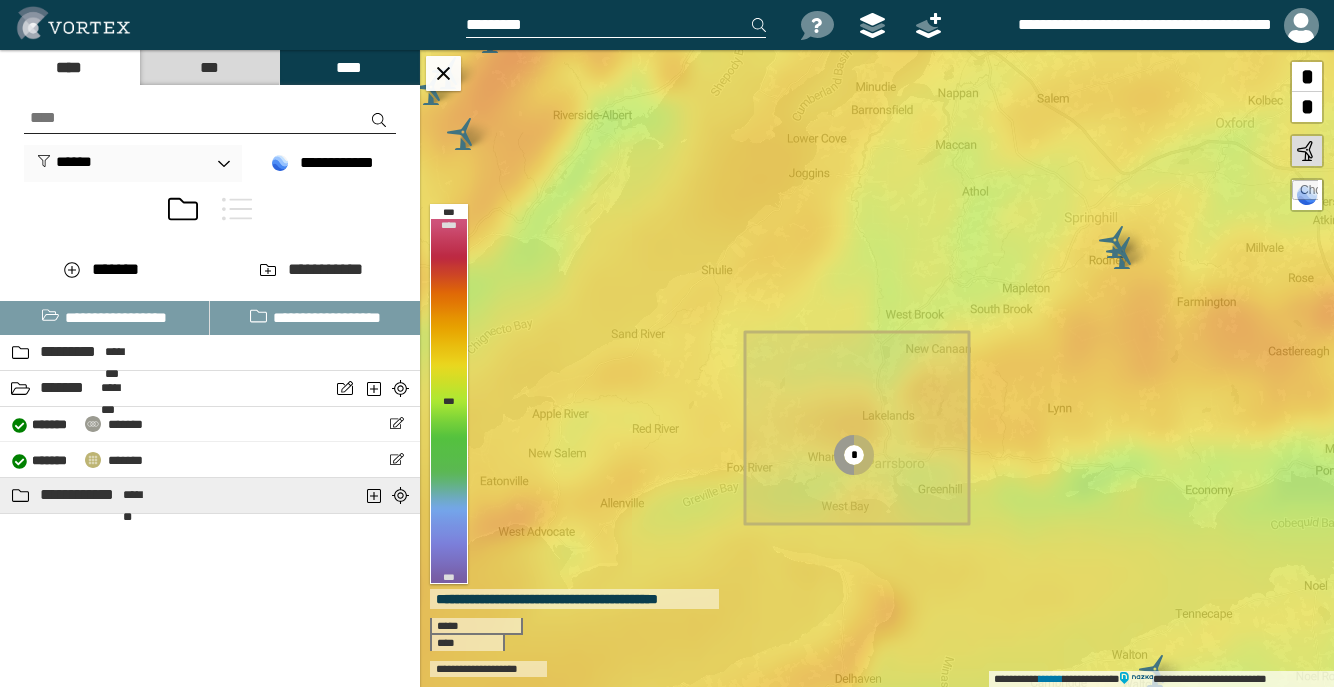 click on "**********" at bounding box center [79, 495] 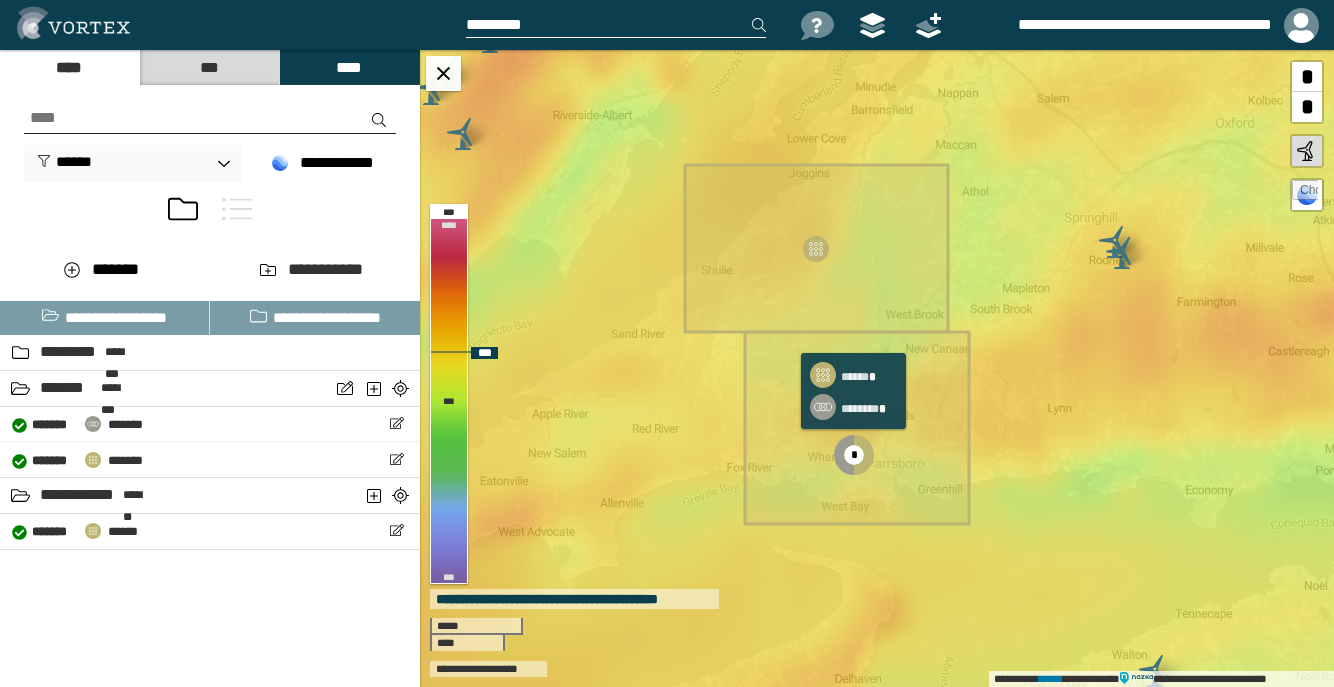 click on "*" at bounding box center (854, 455) 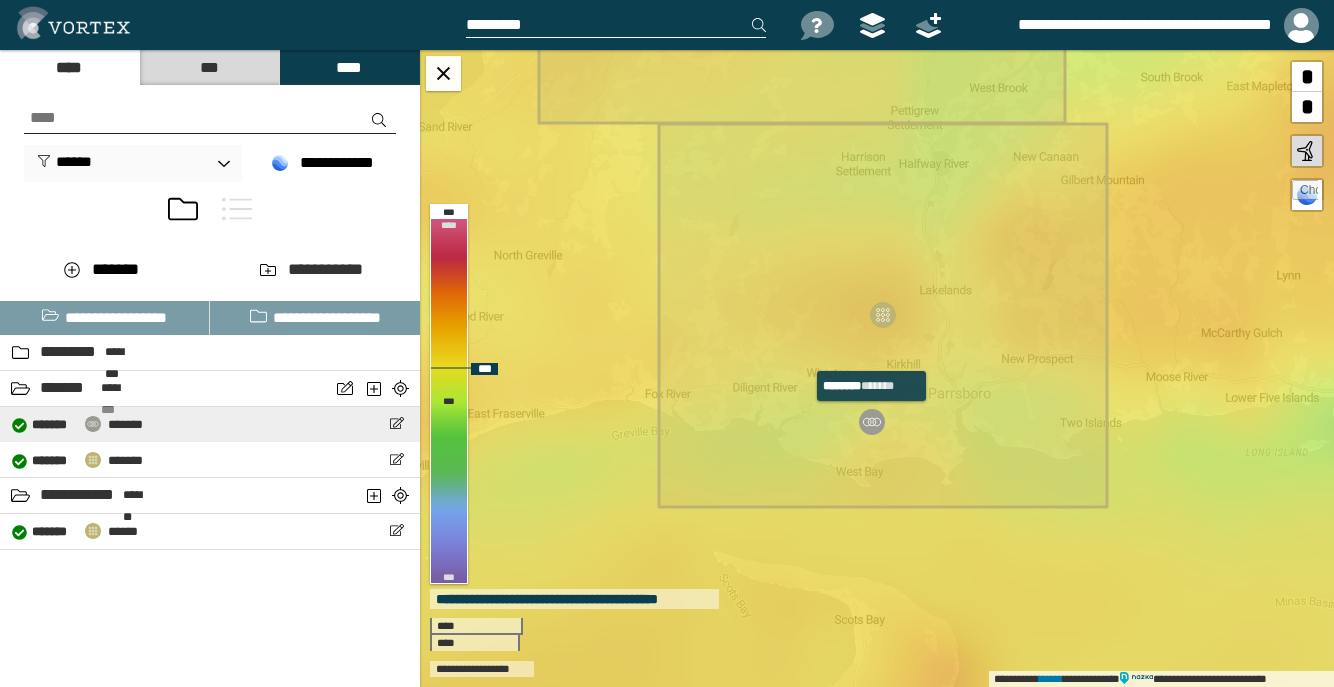 click at bounding box center [872, 422] 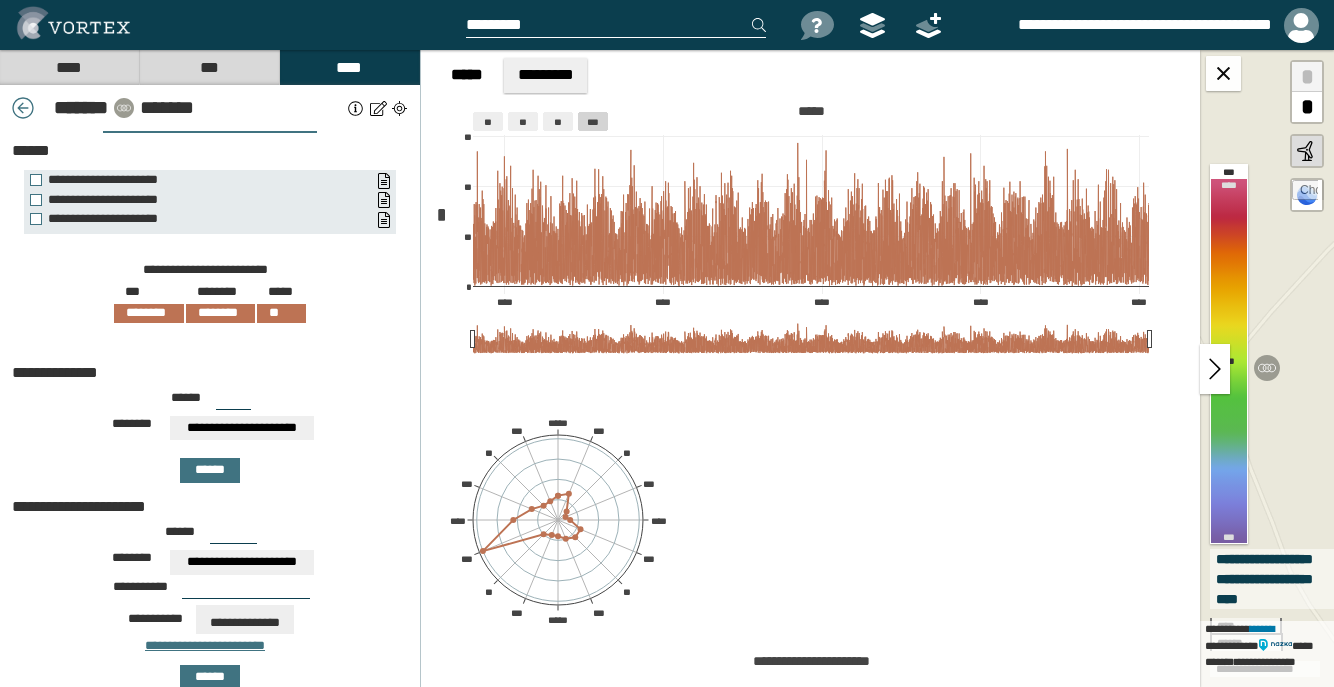 scroll, scrollTop: 0, scrollLeft: 0, axis: both 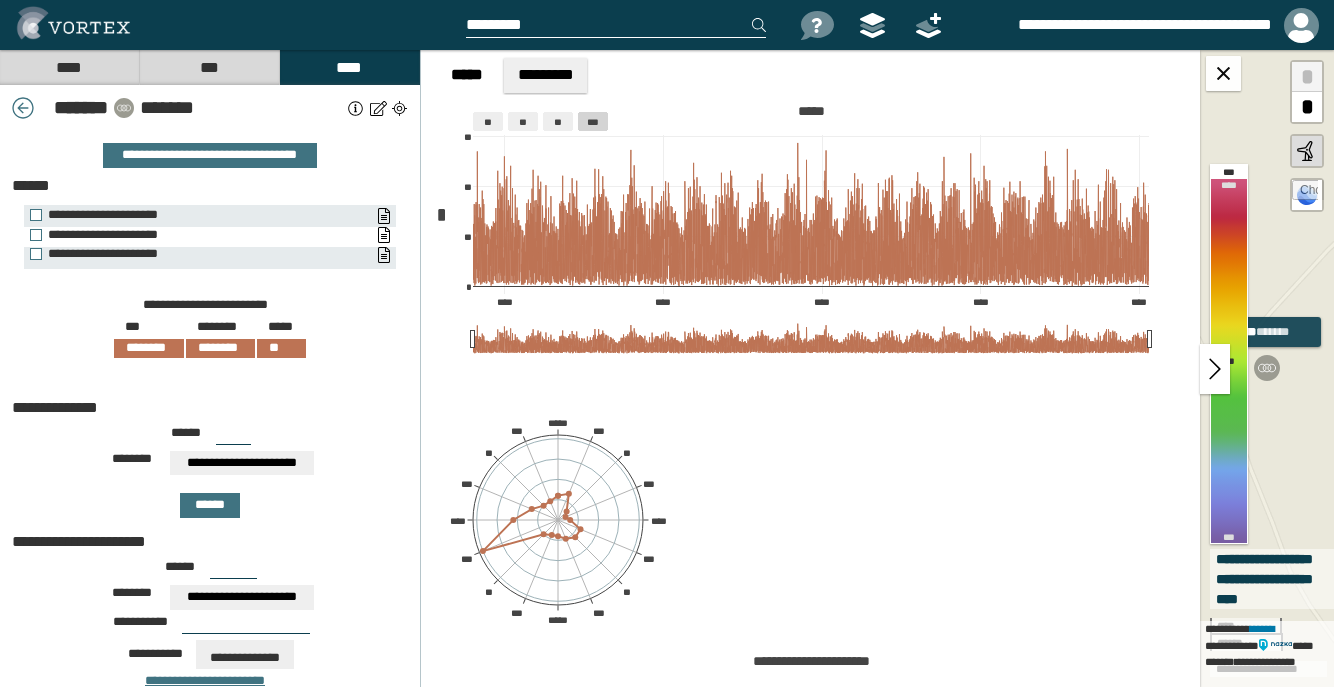 click on "**********" at bounding box center (195, 235) 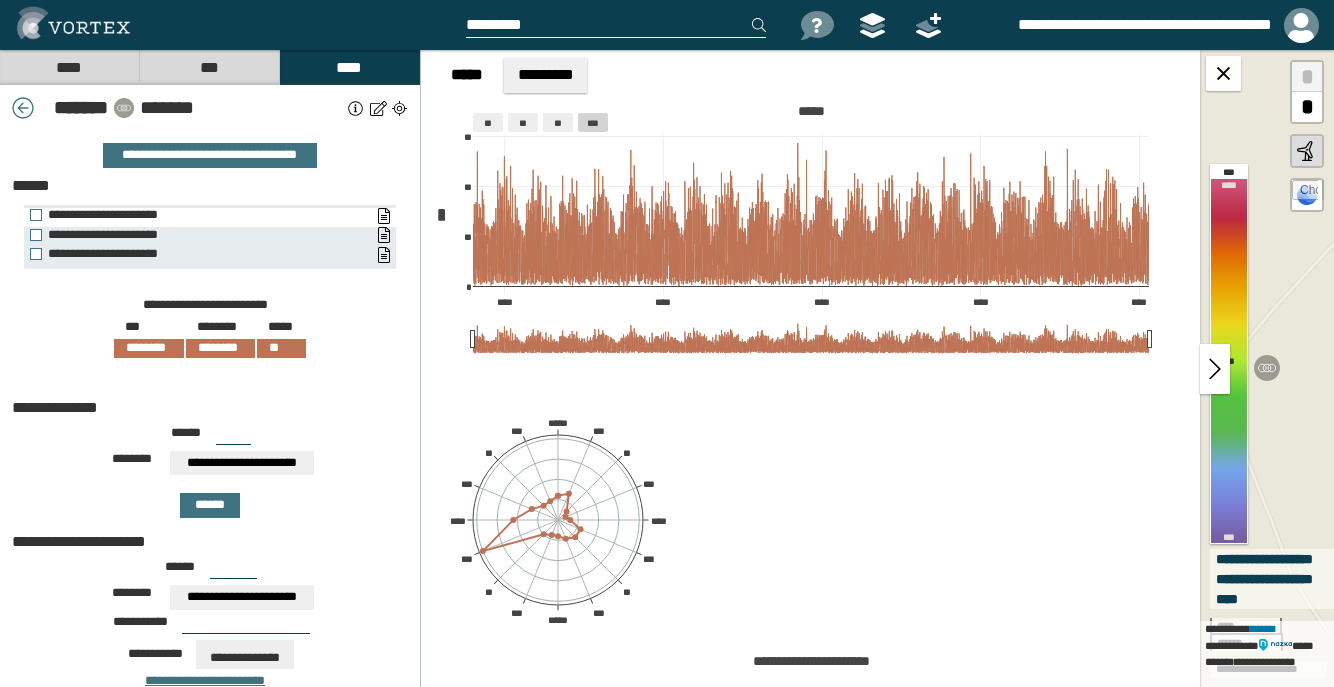 click on "**********" at bounding box center [195, 215] 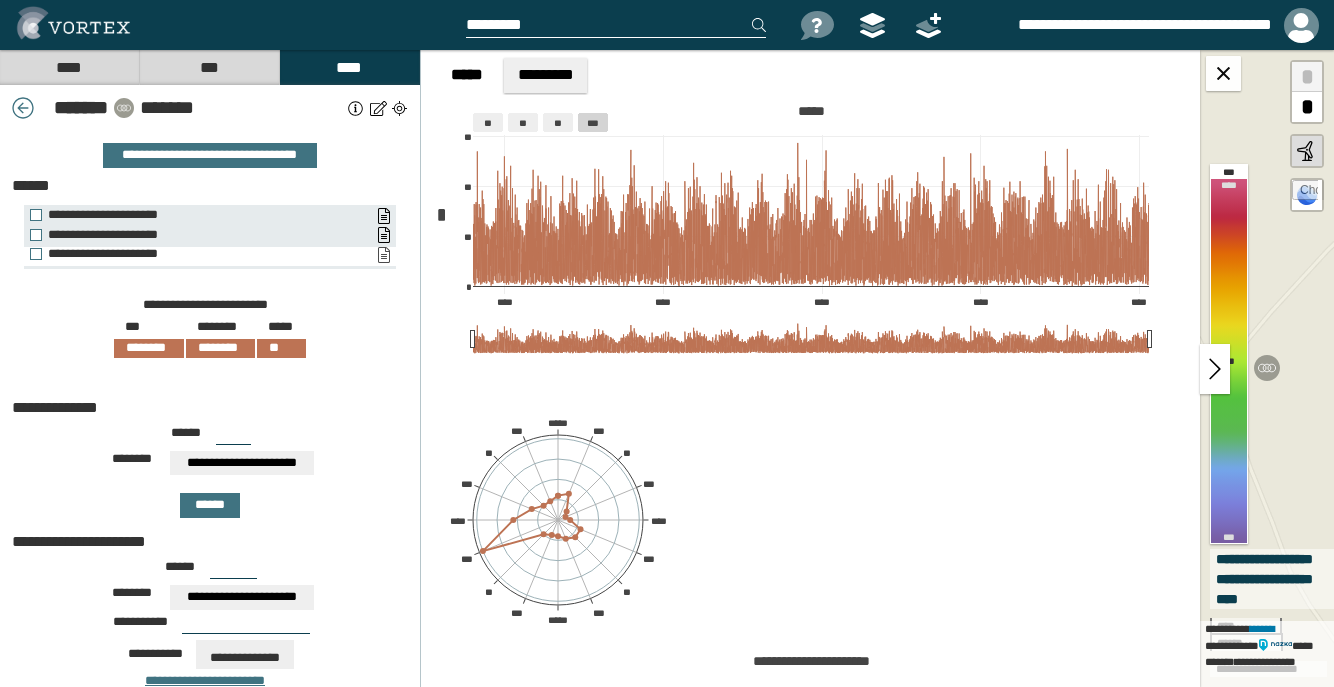 click on "**********" at bounding box center (195, 254) 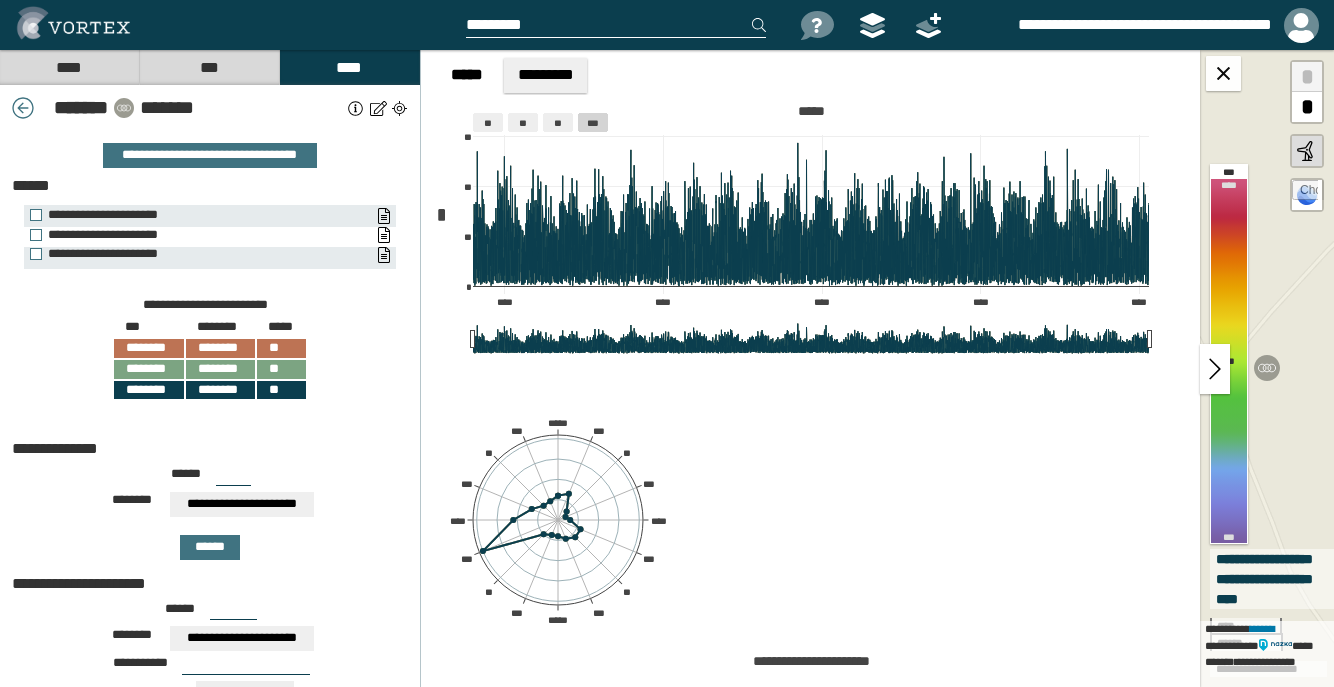 click on "**********" at bounding box center (195, 235) 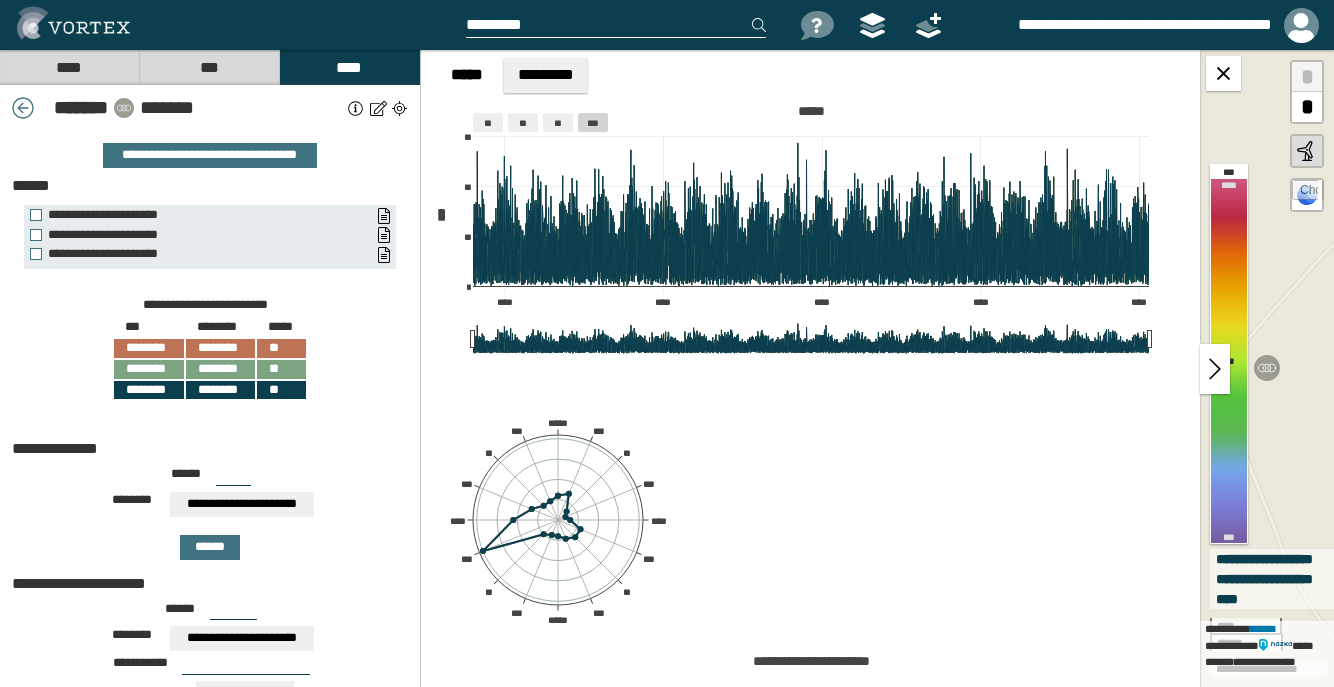 click on "**********" at bounding box center [200, 257] 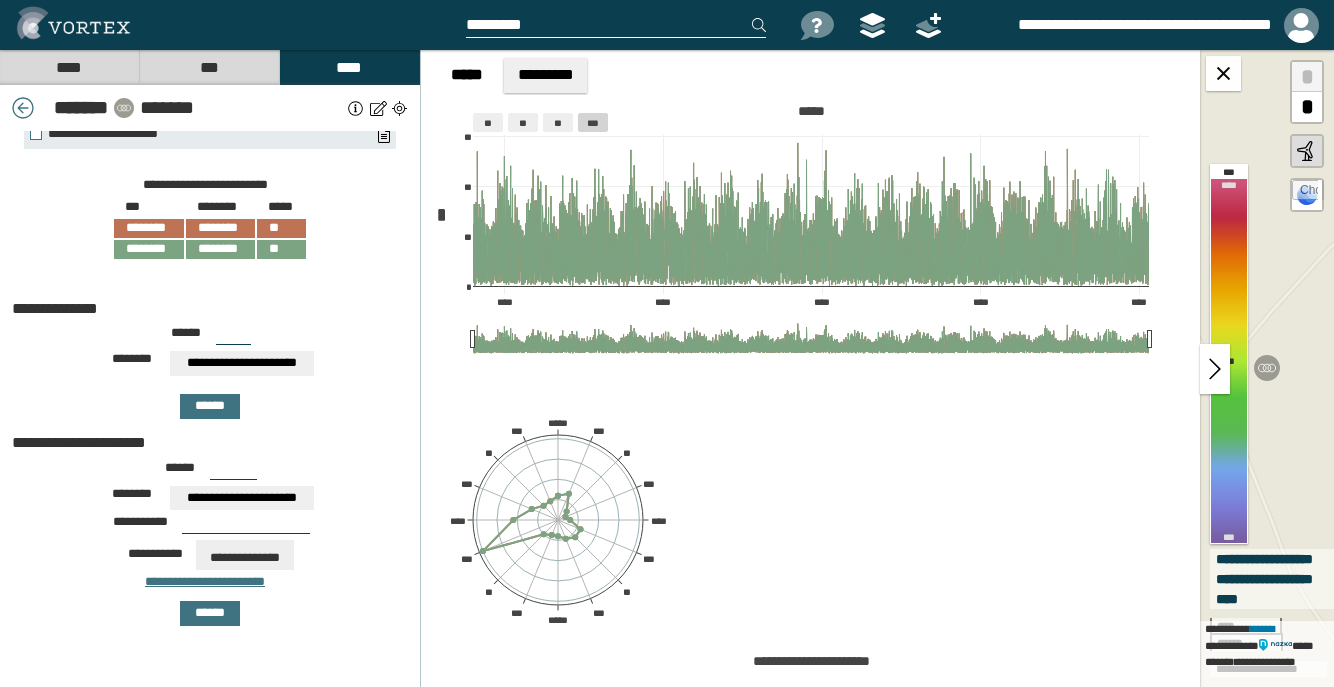 scroll, scrollTop: 0, scrollLeft: 0, axis: both 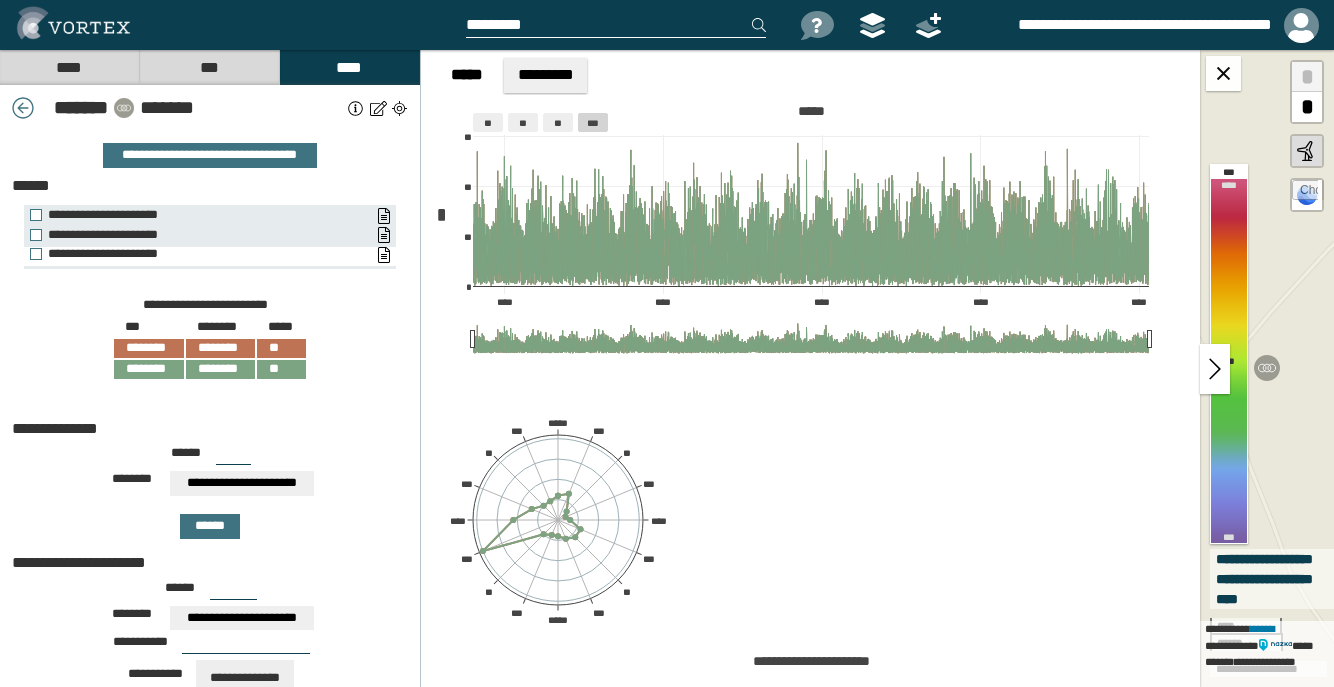 click on "**********" at bounding box center [195, 254] 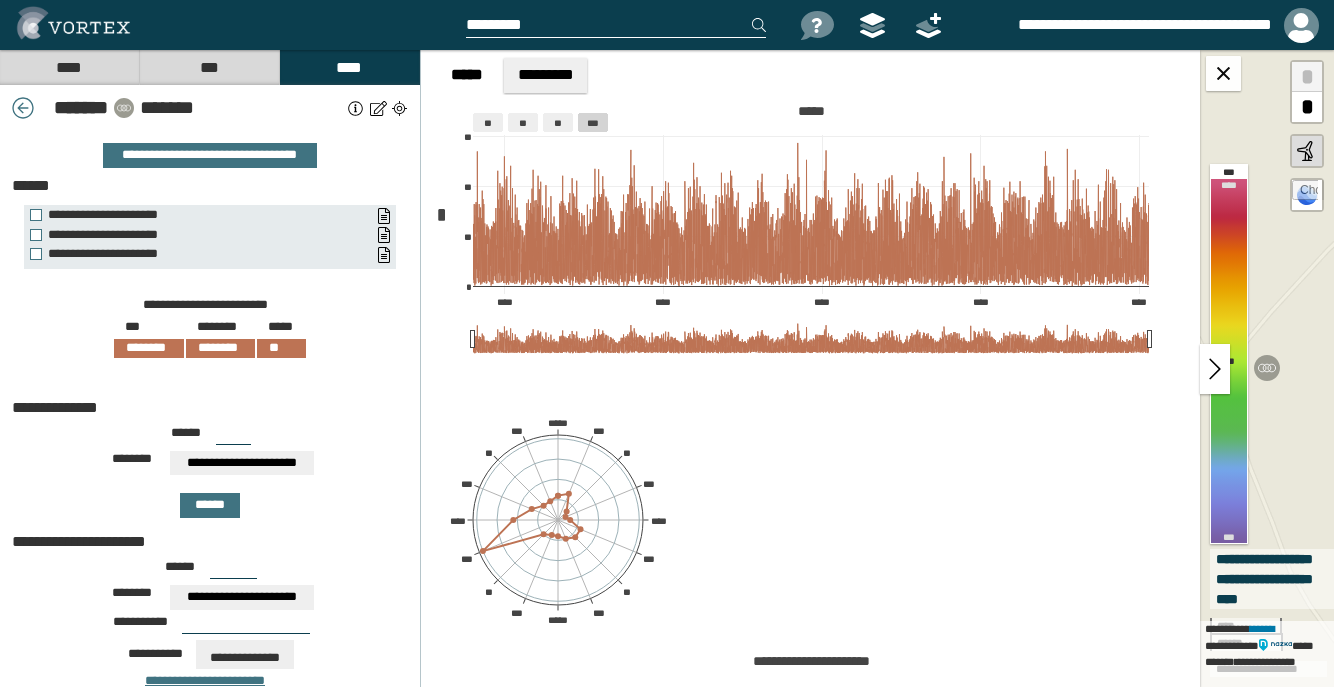 click on "****" at bounding box center [69, 67] 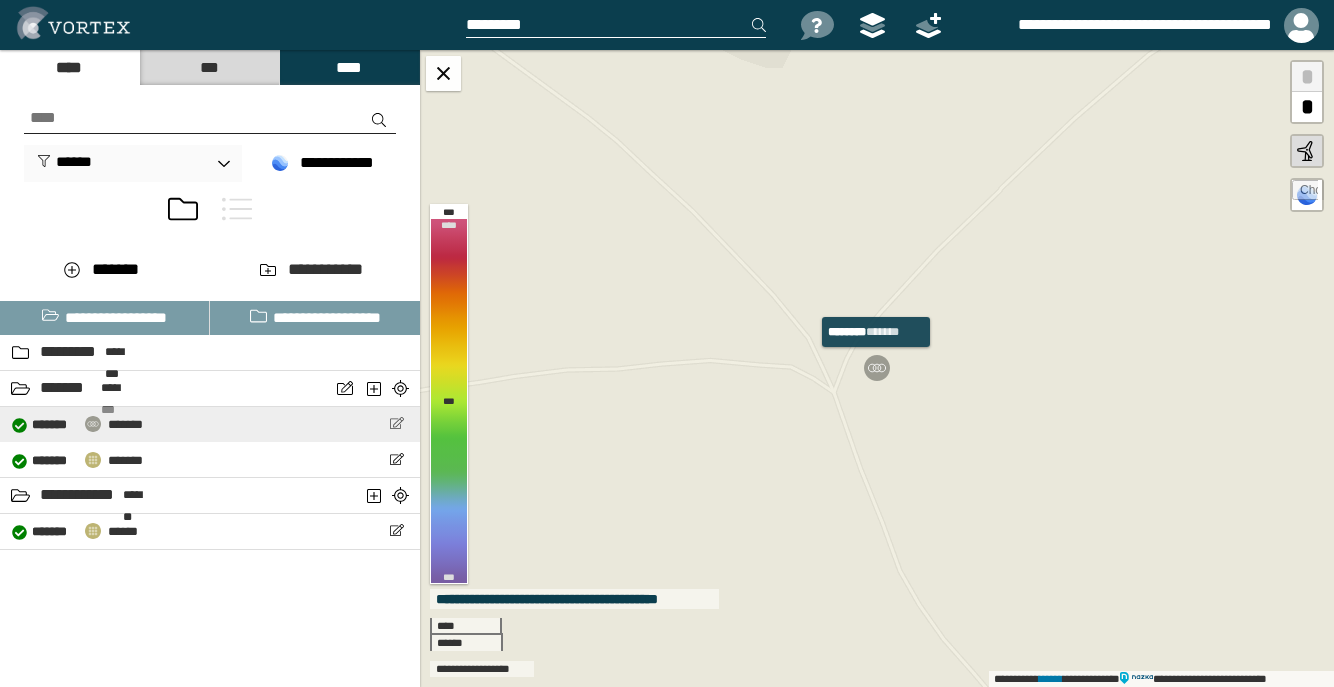 click at bounding box center [396, 423] 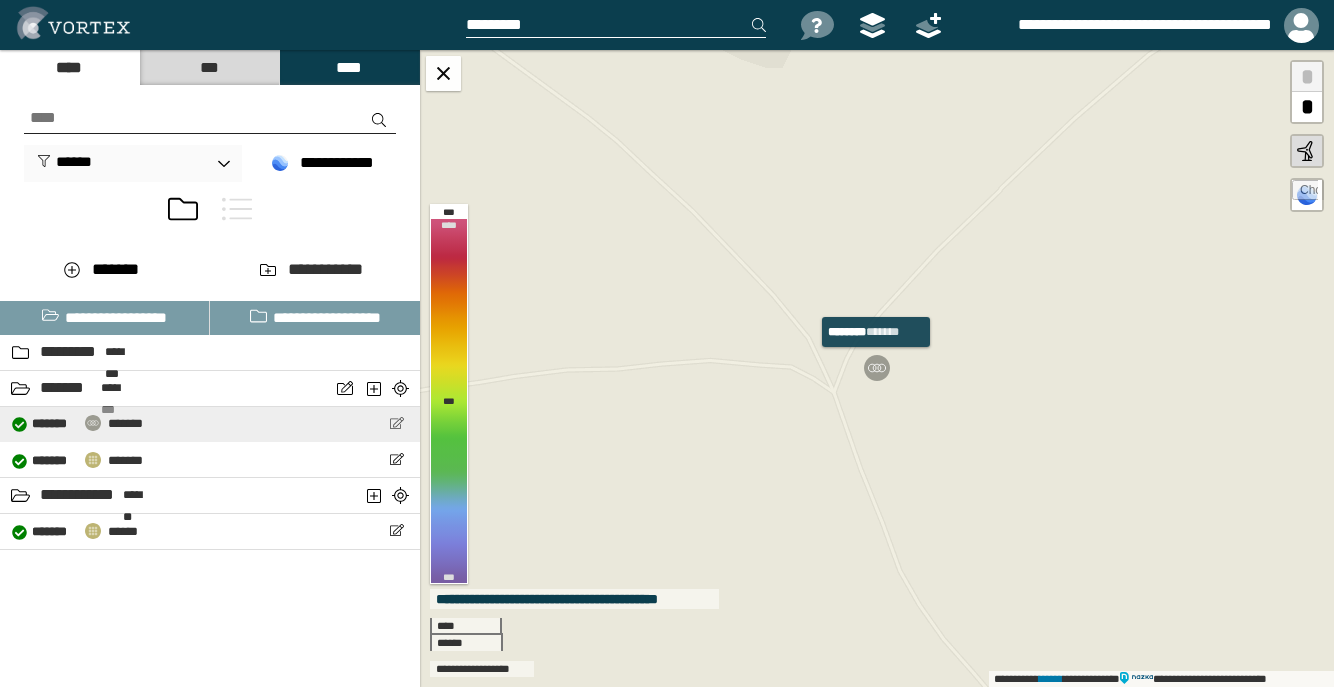scroll, scrollTop: 0, scrollLeft: 0, axis: both 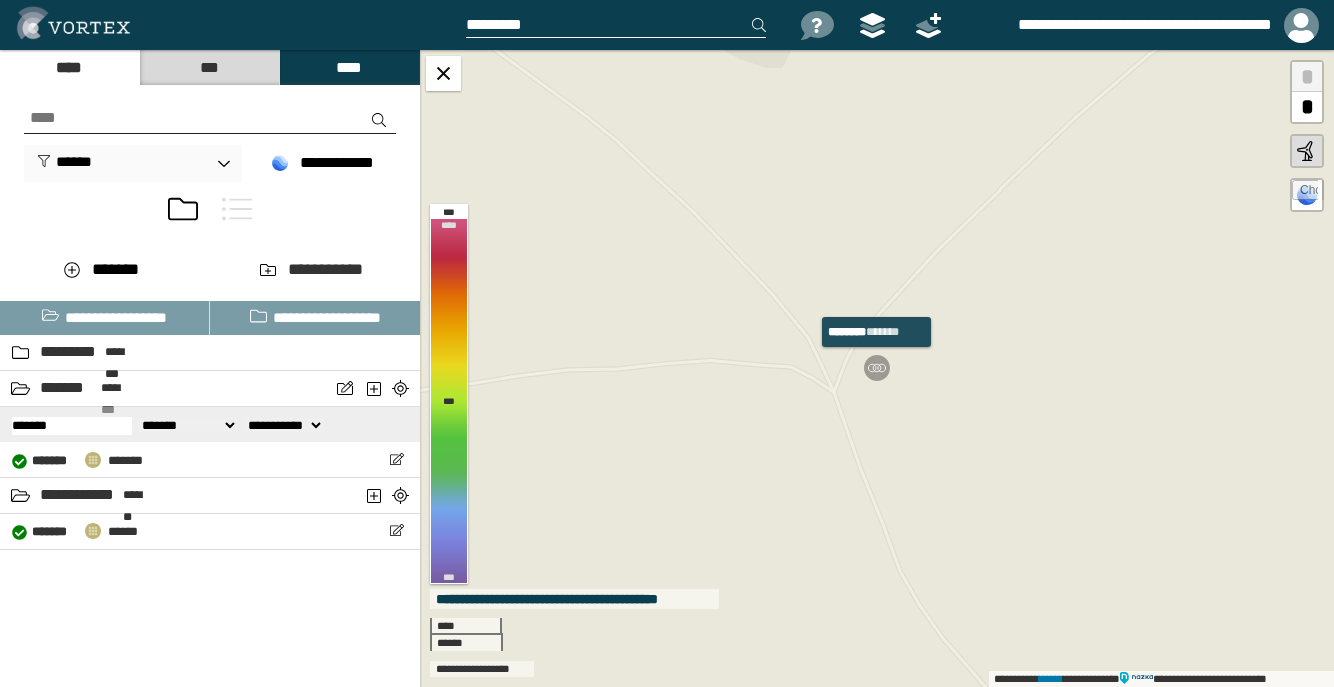 click at bounding box center (396, 423) 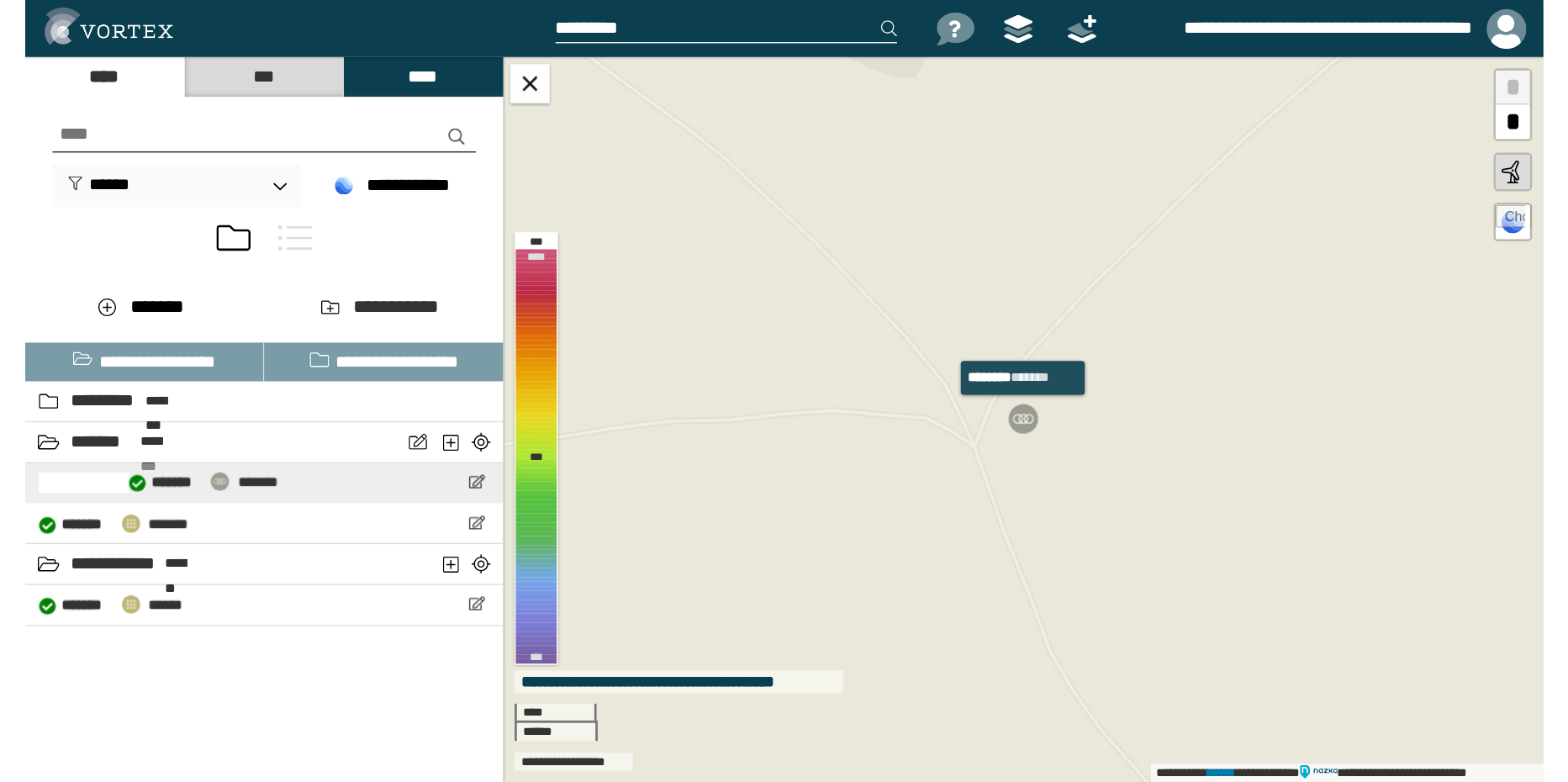 scroll, scrollTop: 0, scrollLeft: 0, axis: both 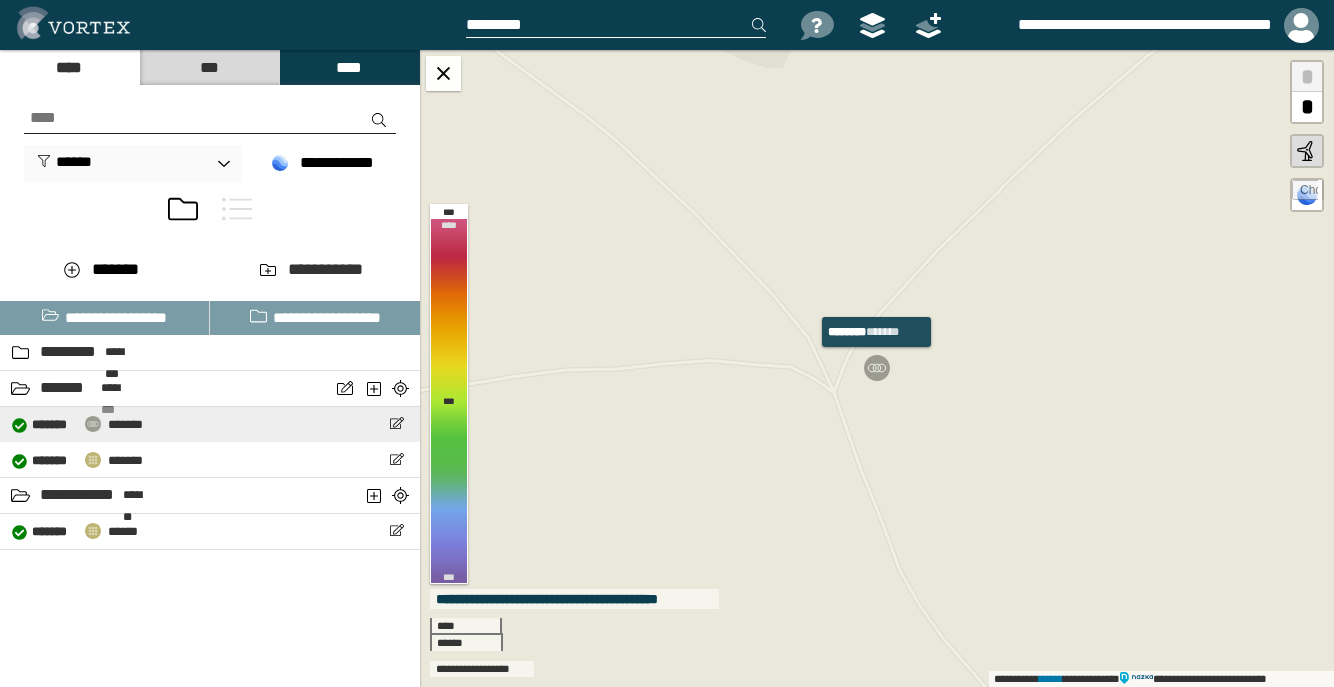 click on "*******" at bounding box center [125, 424] 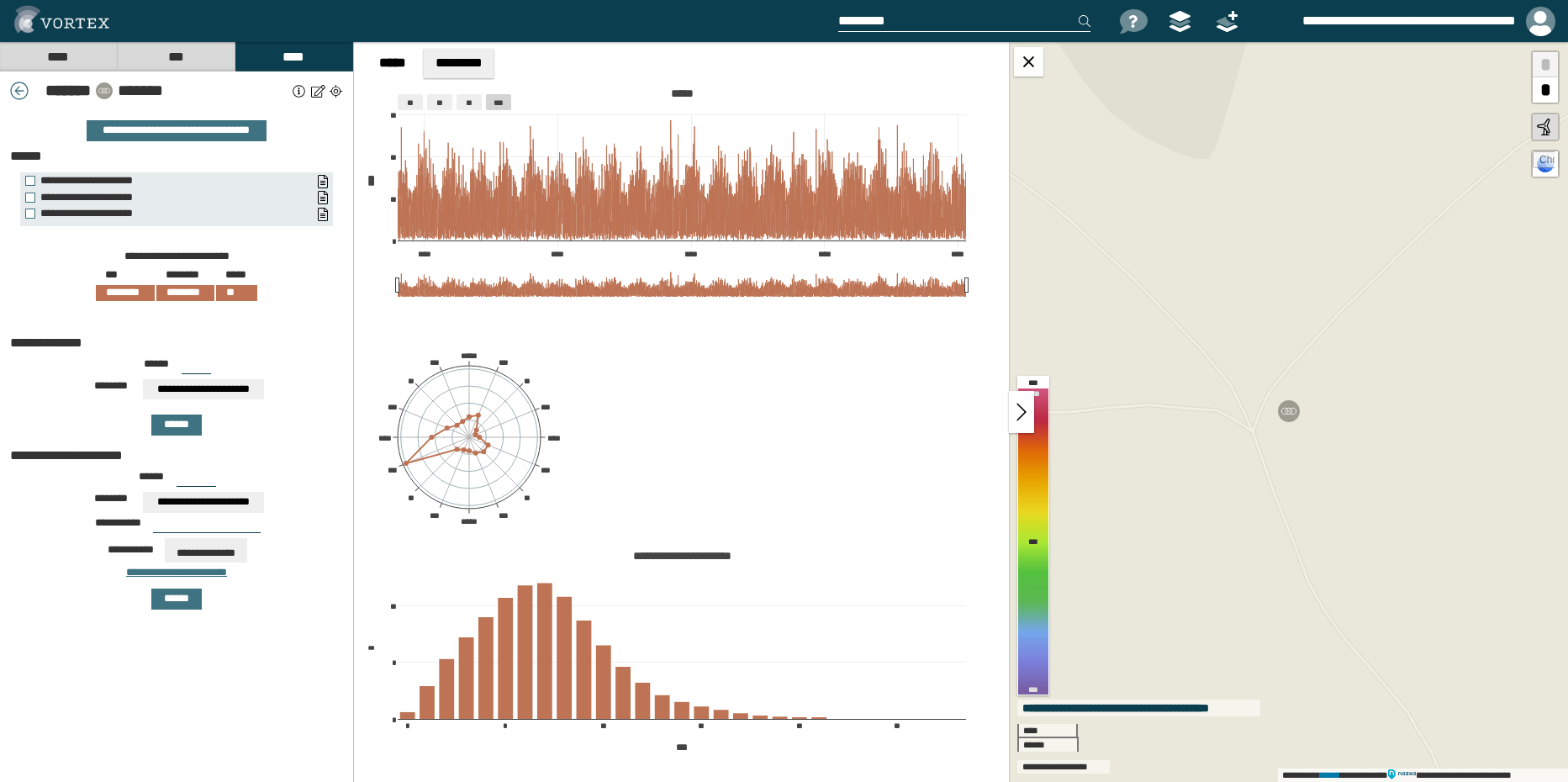 click on "*********" at bounding box center (458, 63) 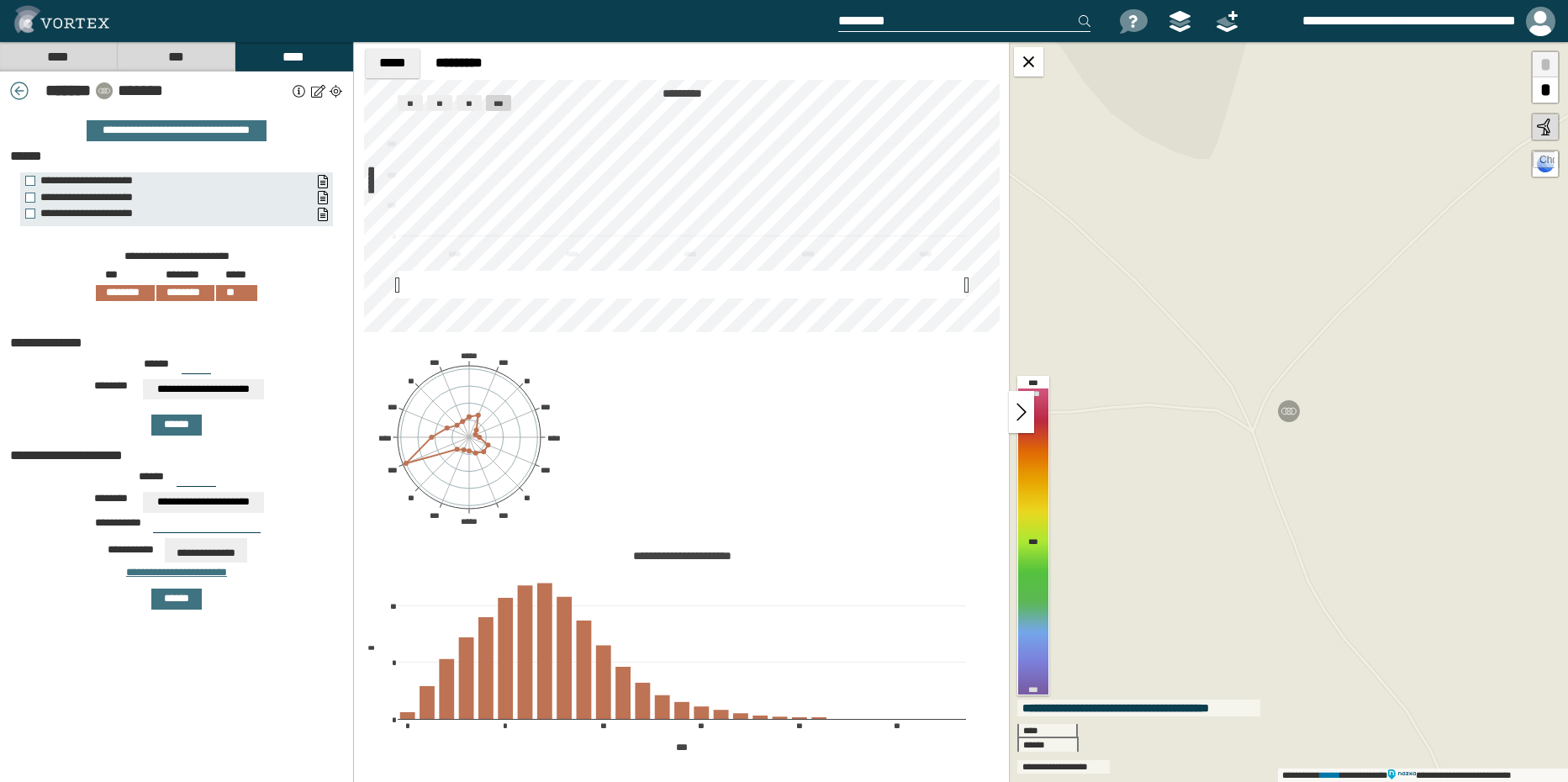 click on "*****" at bounding box center [393, 63] 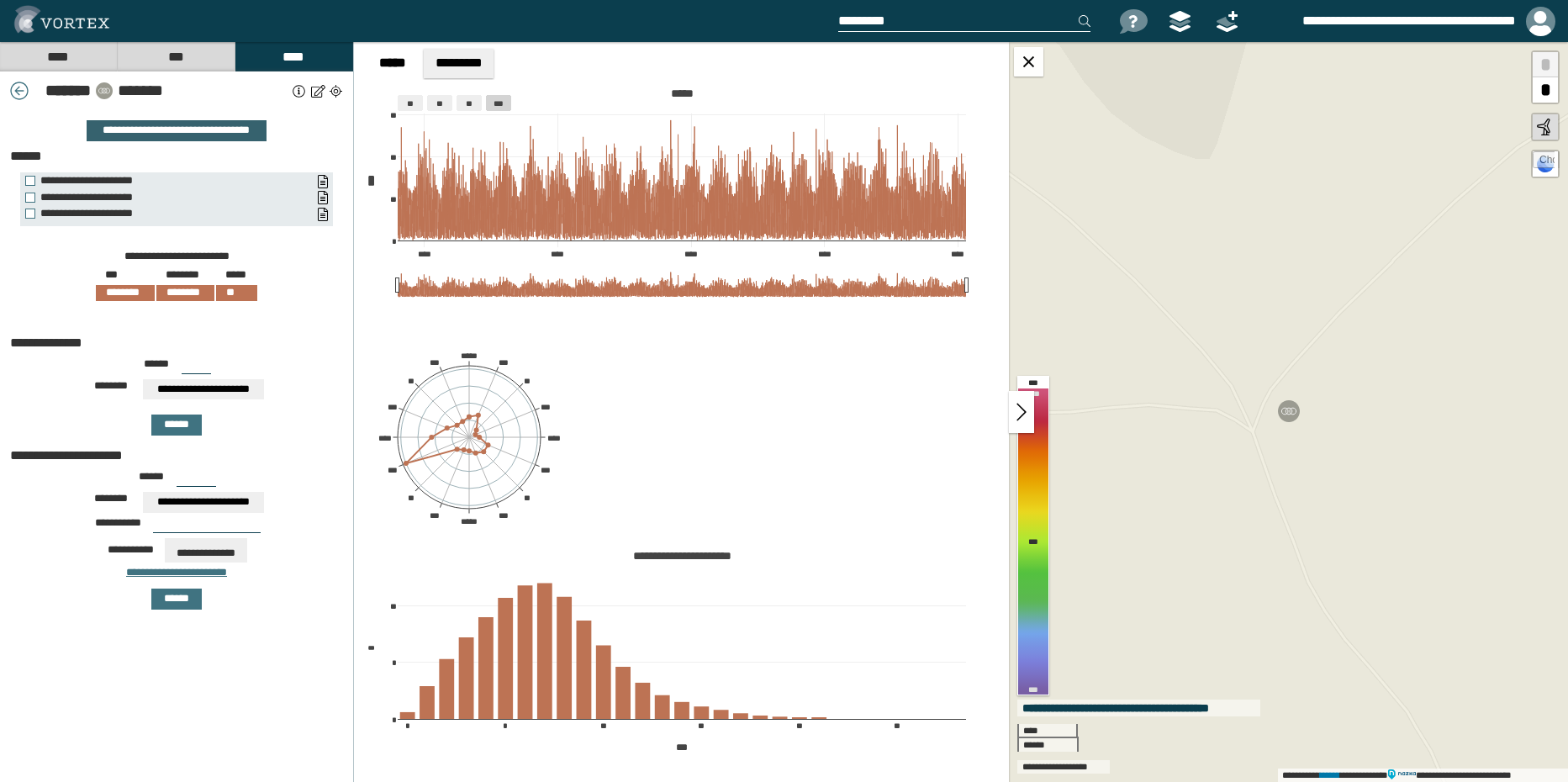click on "**********" at bounding box center [177, 130] 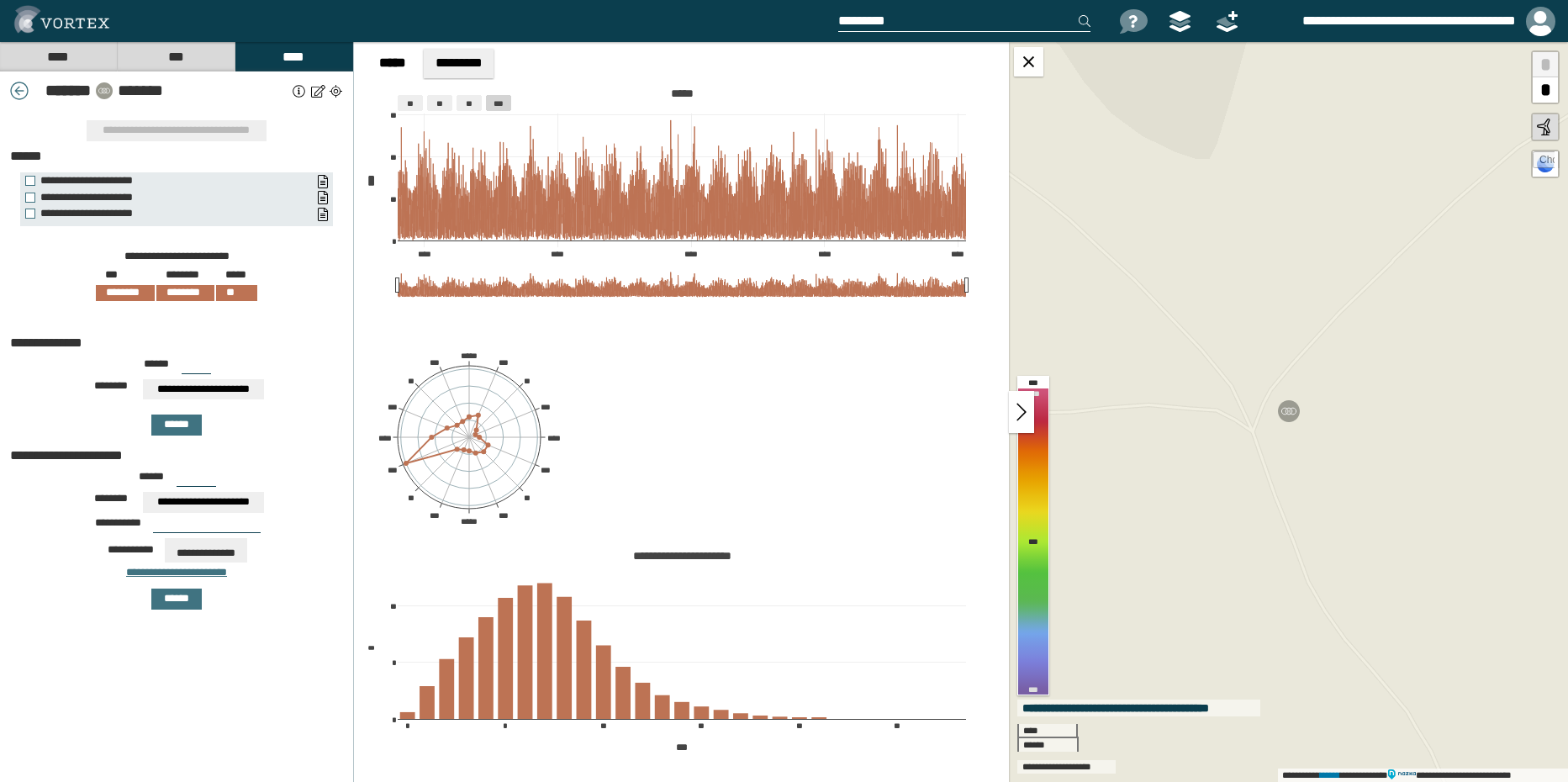 click on "****" at bounding box center (58, 56) 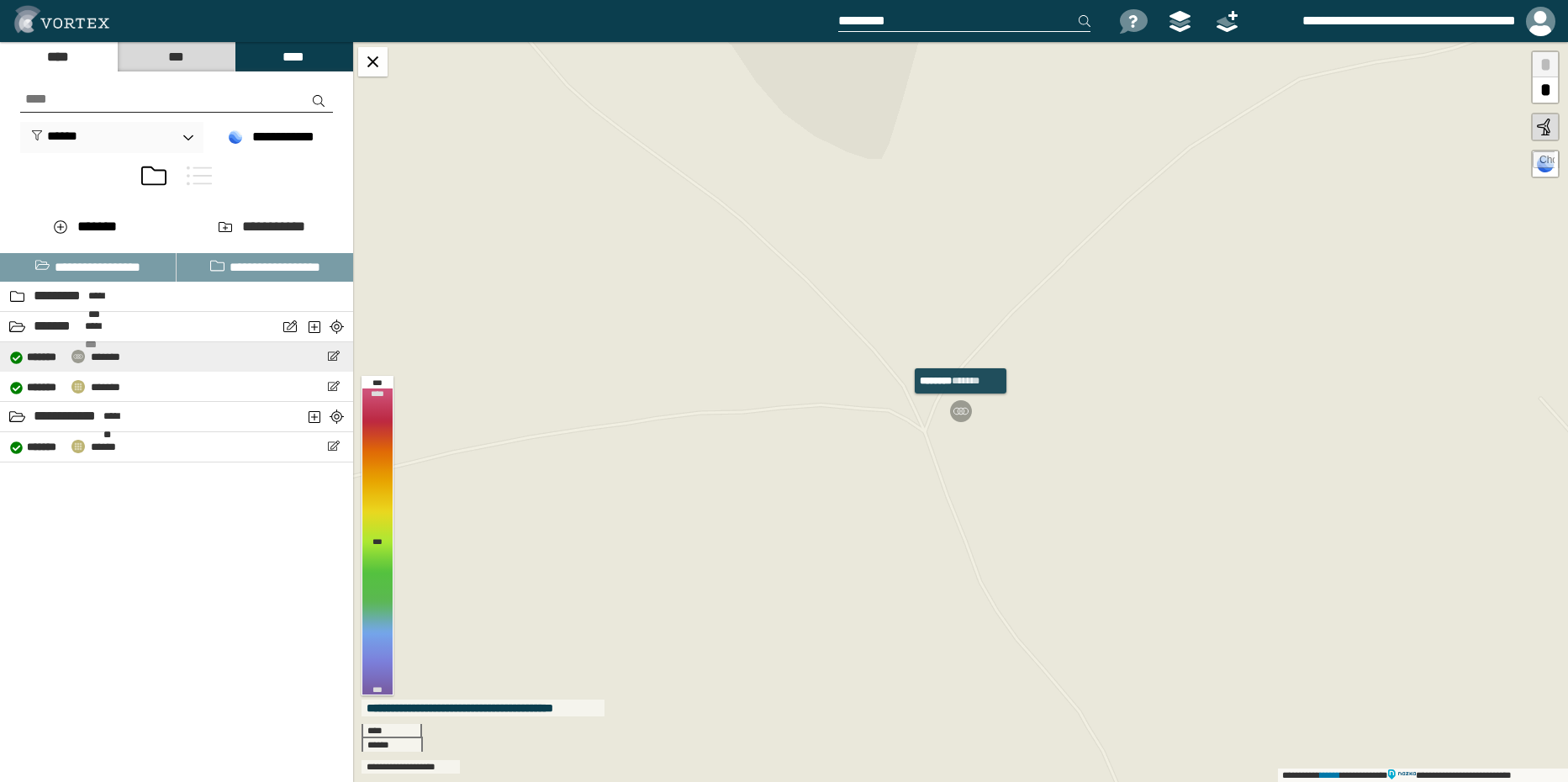 click on "*******" at bounding box center [105, 357] 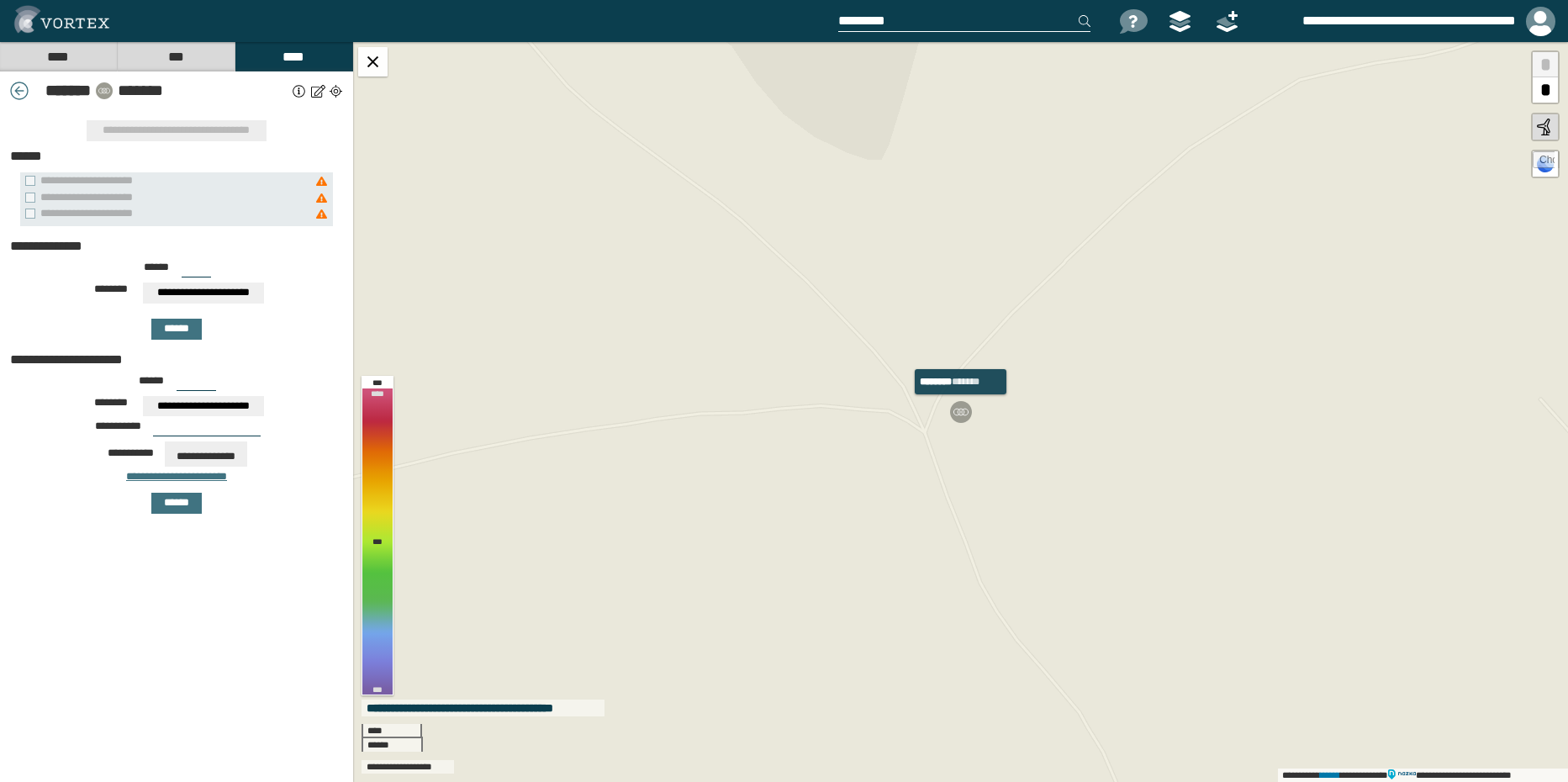 click at bounding box center [961, 412] 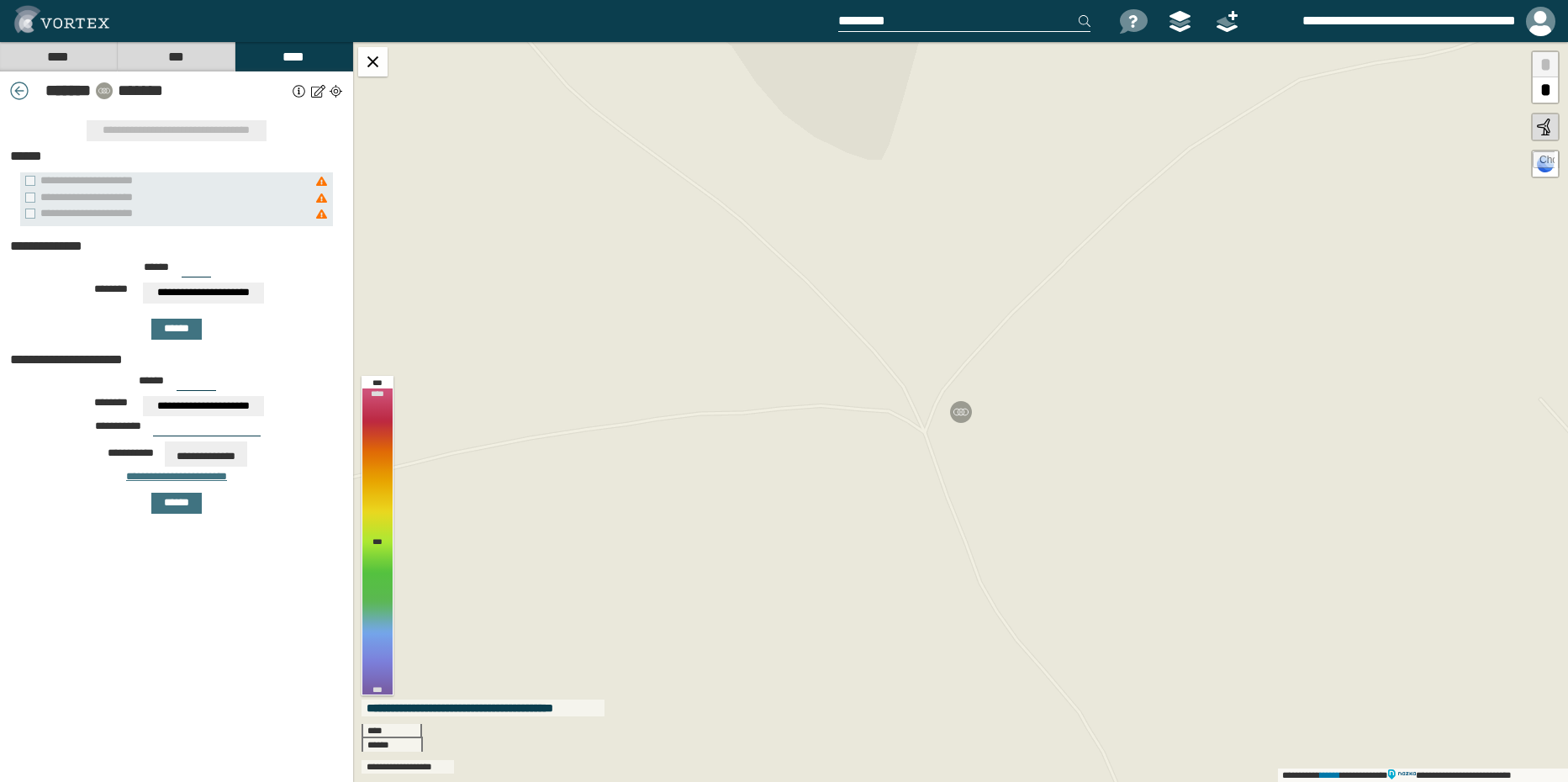 click on "****" at bounding box center (58, 56) 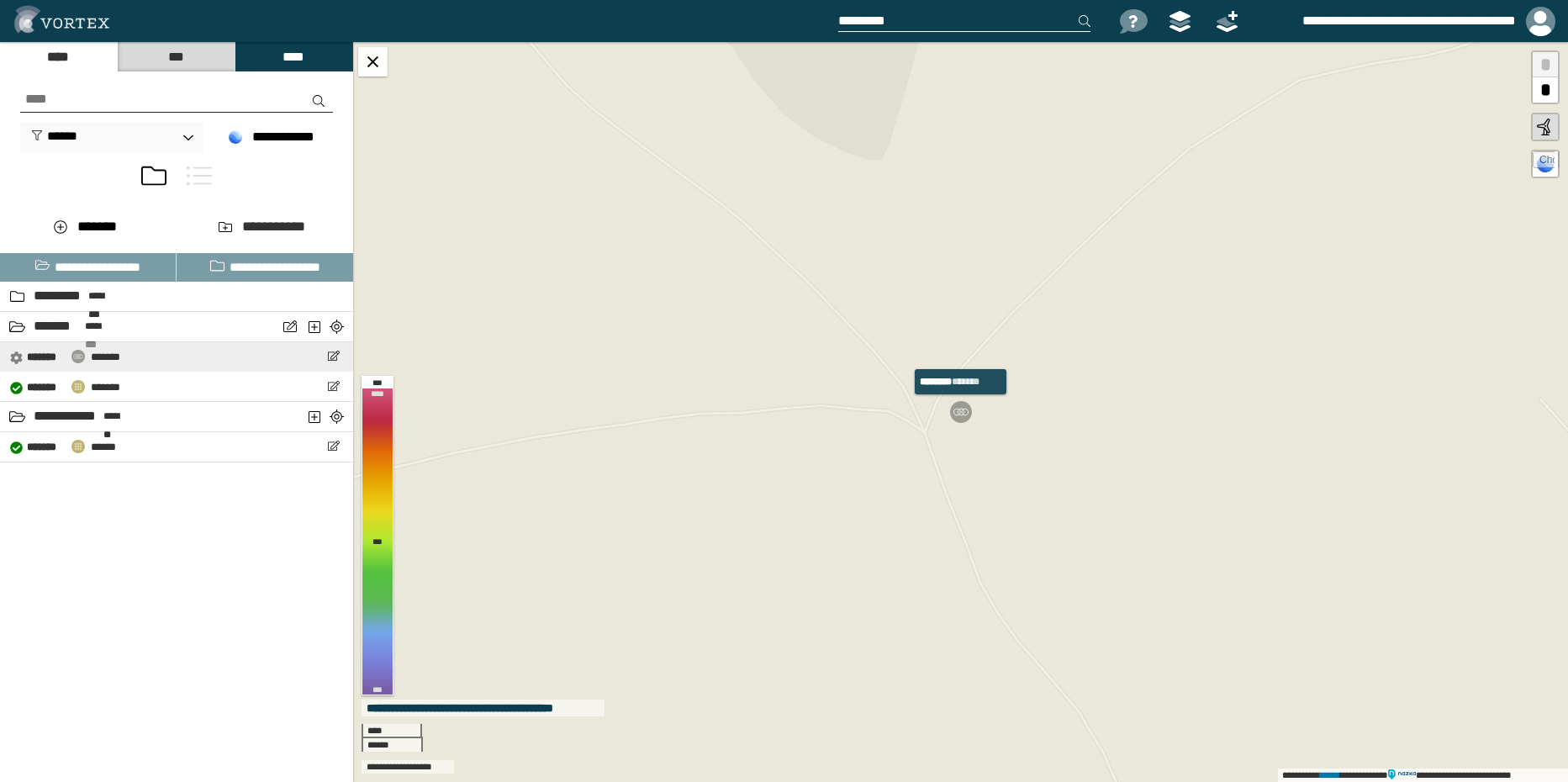click on "*******" at bounding box center [105, 357] 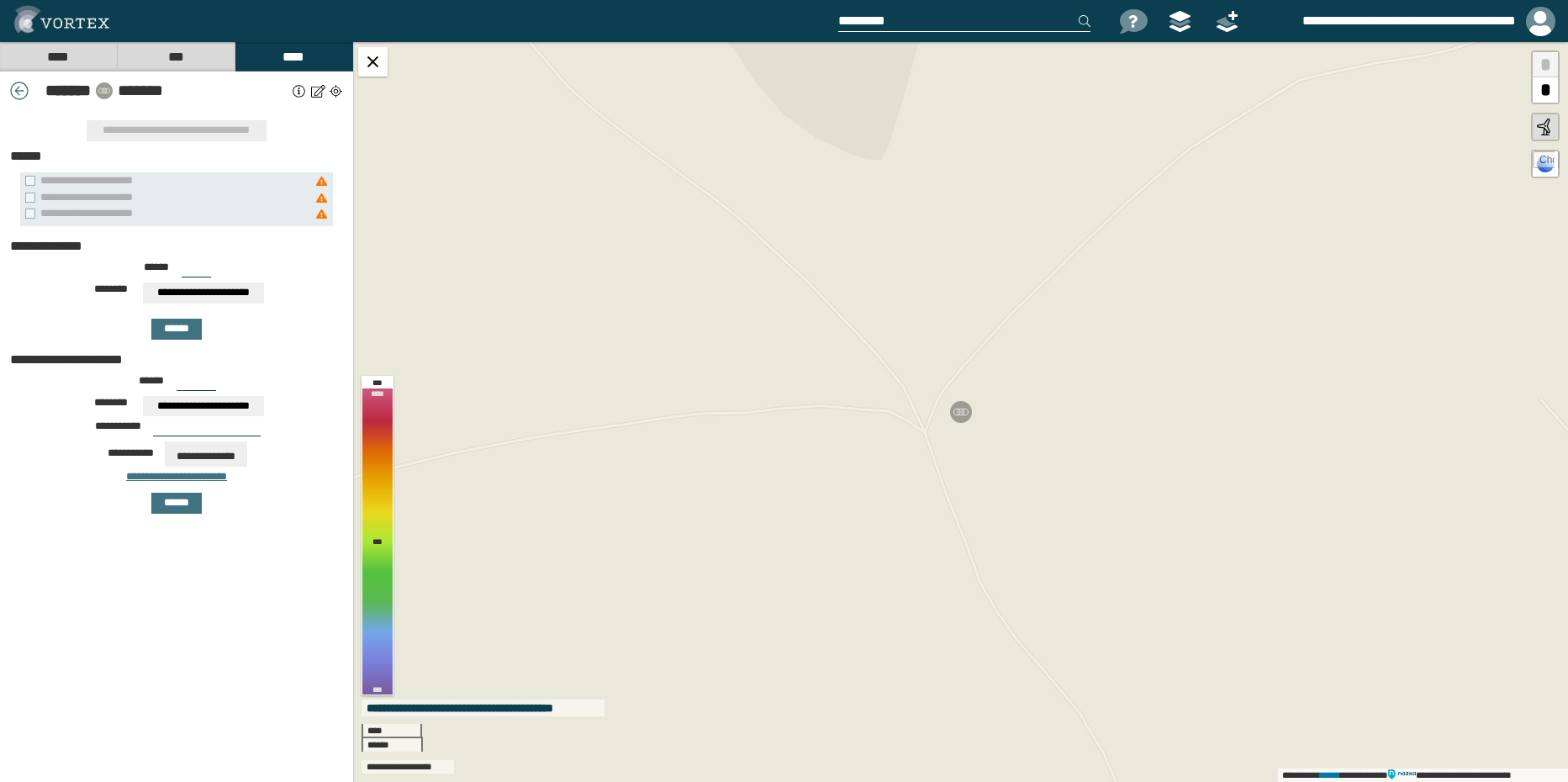 click on "****" at bounding box center [58, 56] 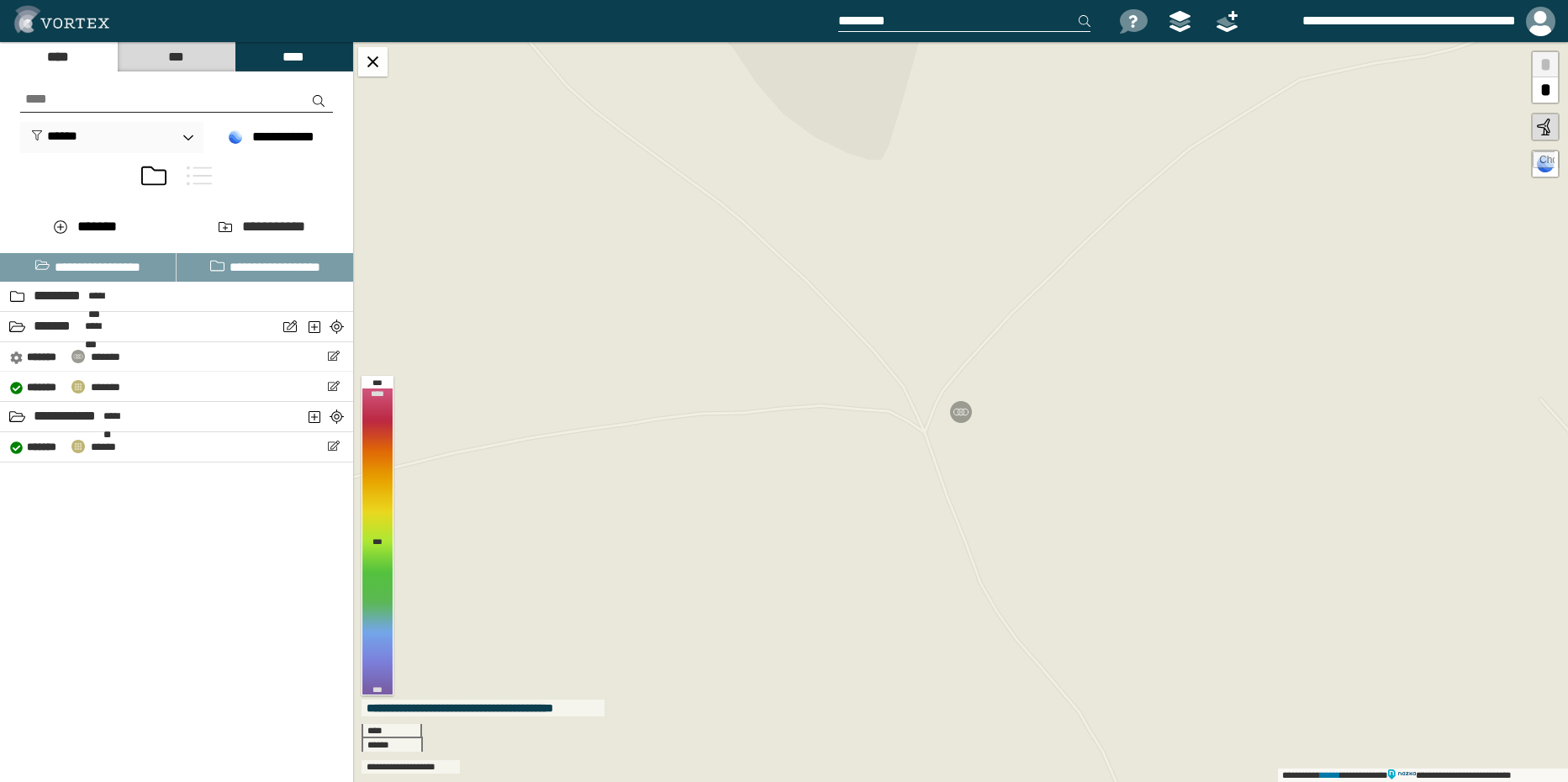 click on "****" at bounding box center [293, 56] 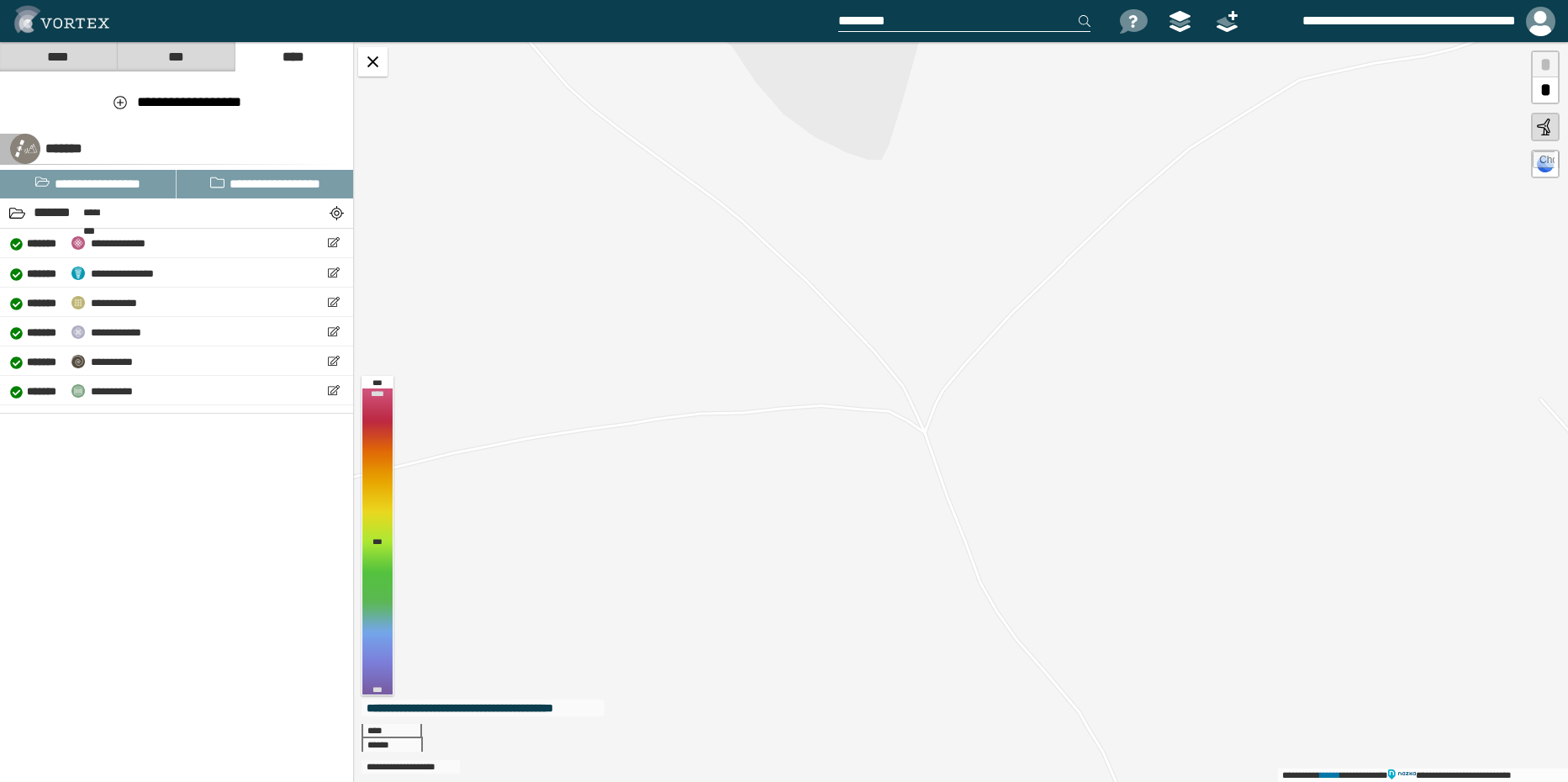 click on "****" at bounding box center [58, 56] 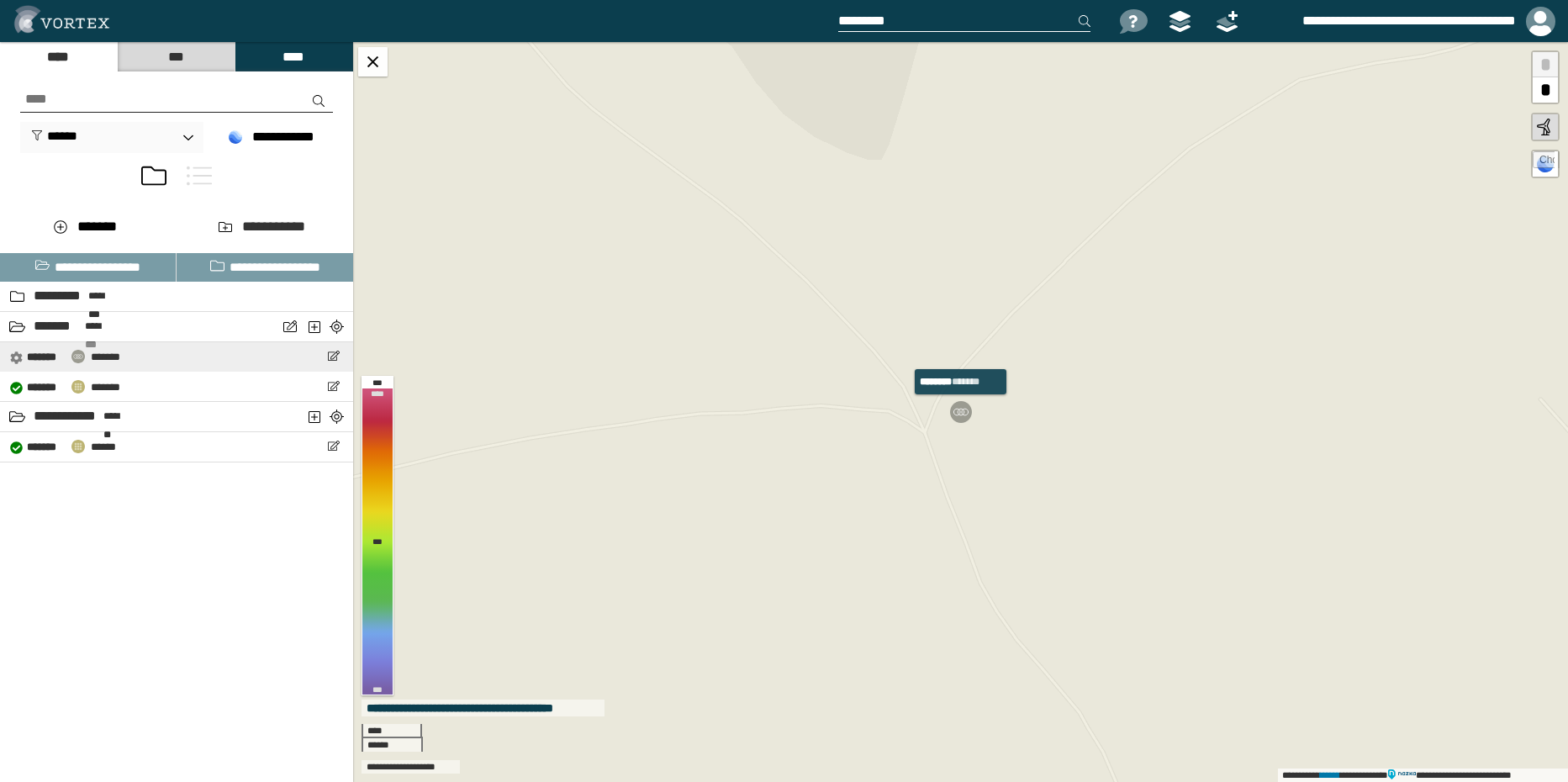 click on "*******" at bounding box center [105, 357] 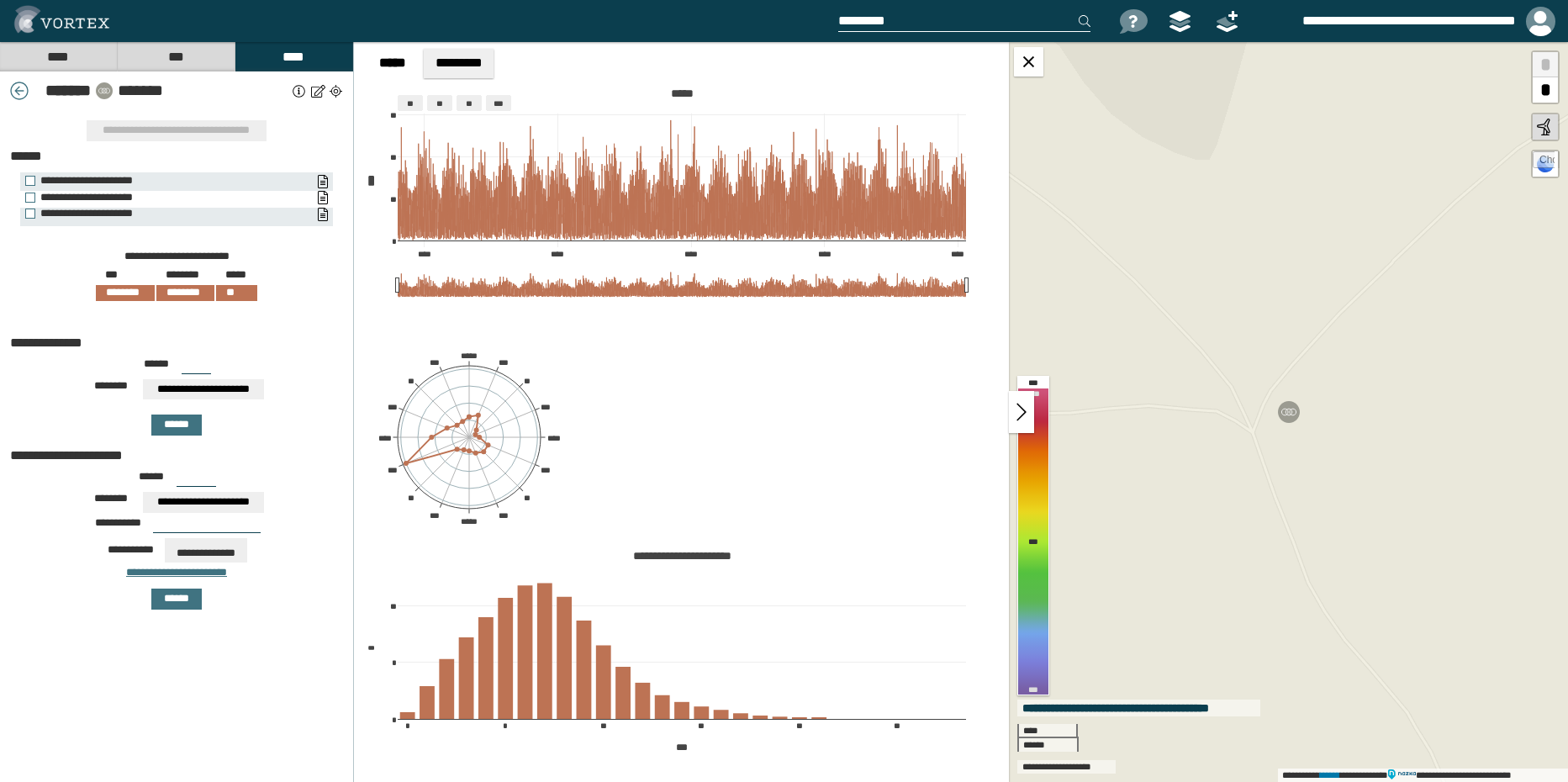 click on "**********" at bounding box center (168, 198) 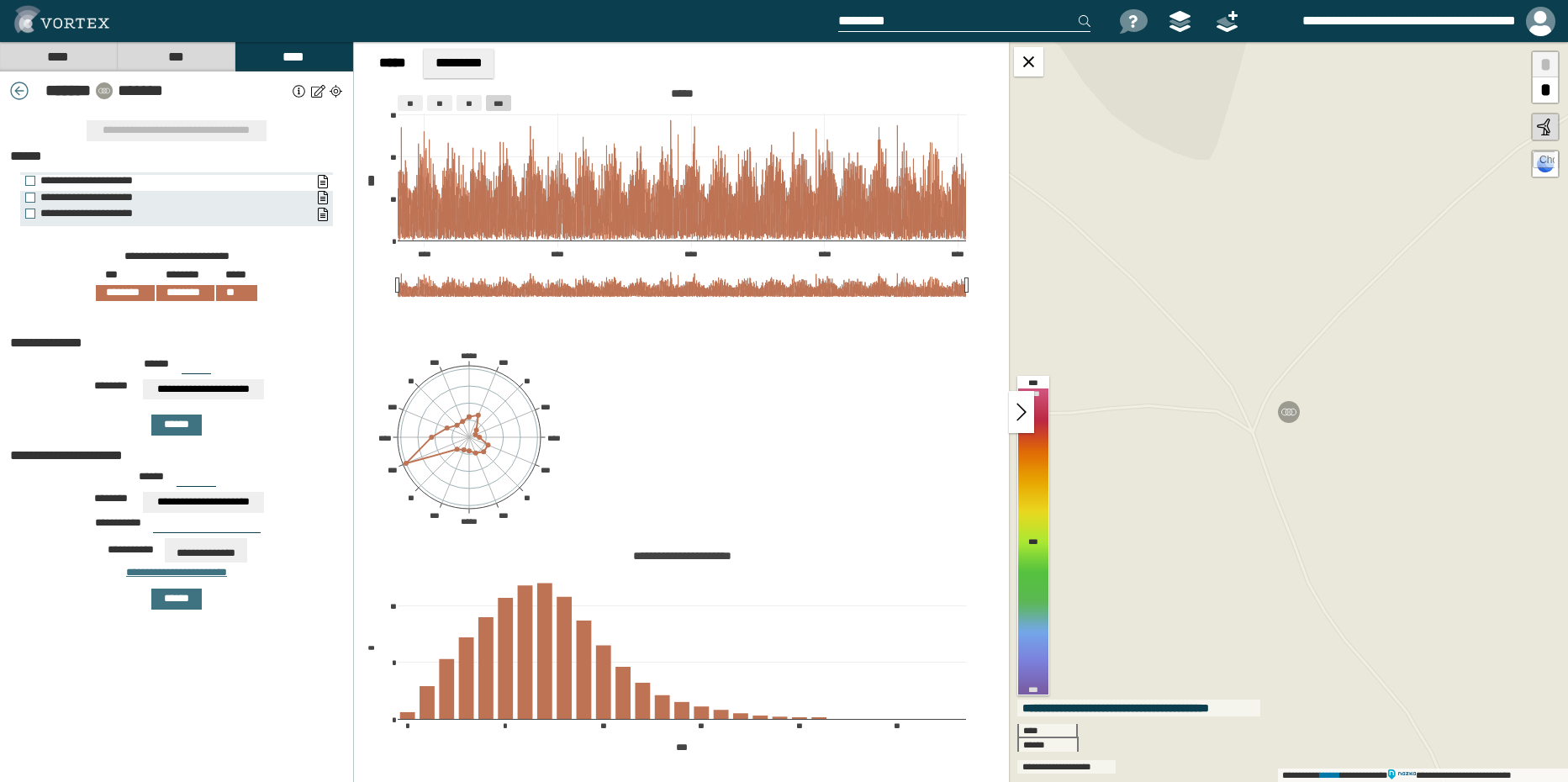 click on "**********" at bounding box center [168, 181] 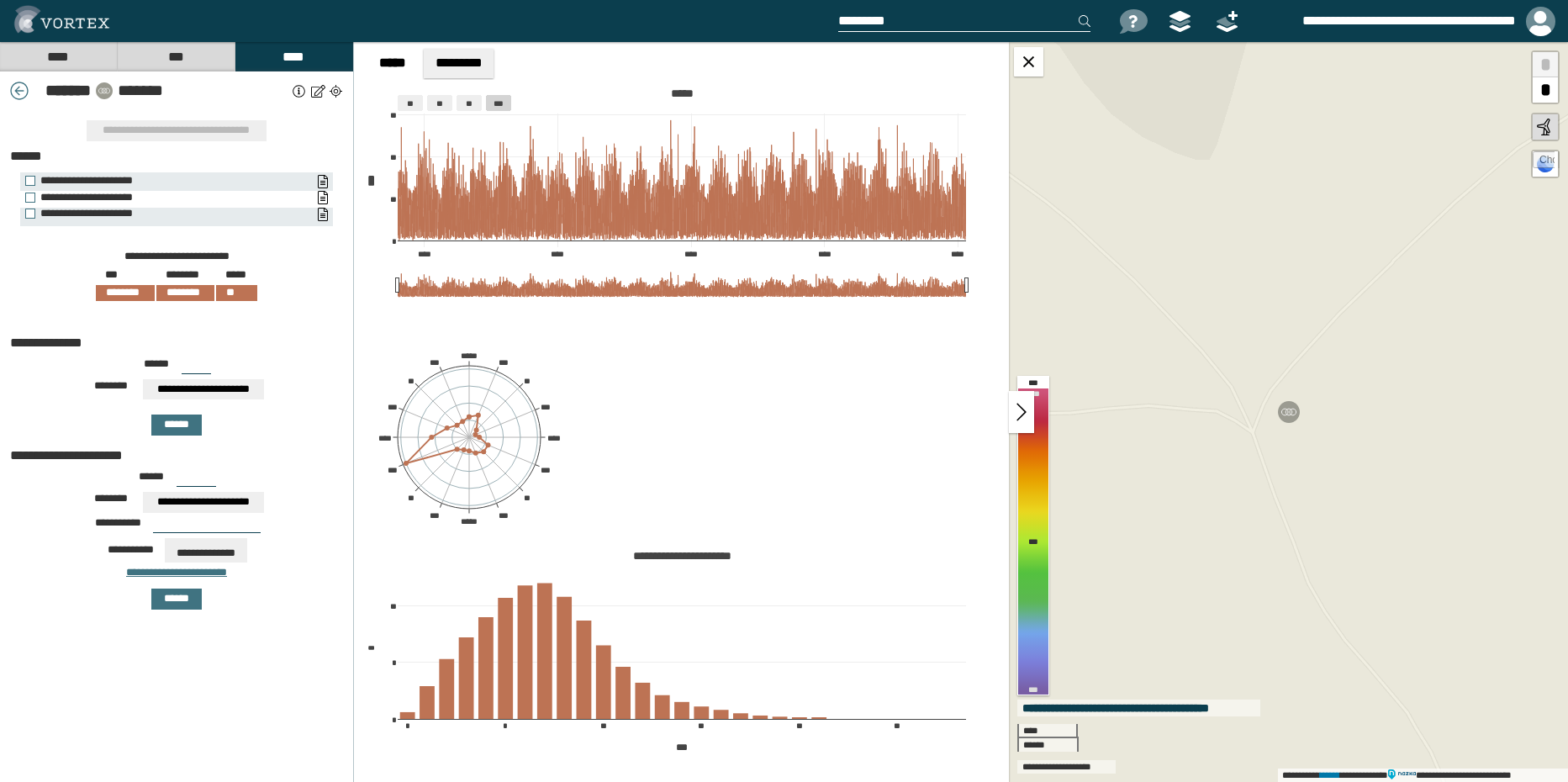 click on "**********" at bounding box center [168, 198] 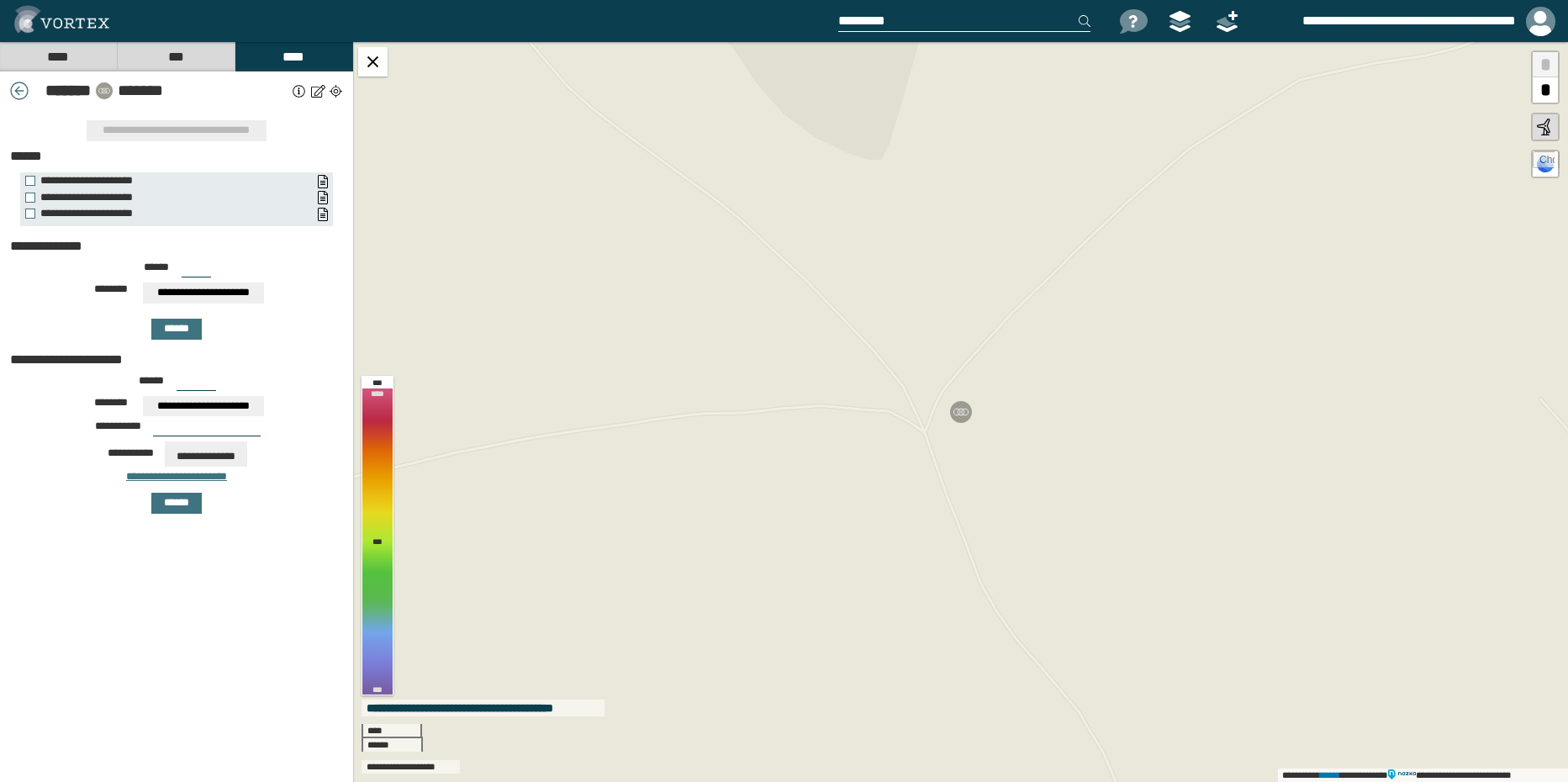 click on "****" at bounding box center [58, 56] 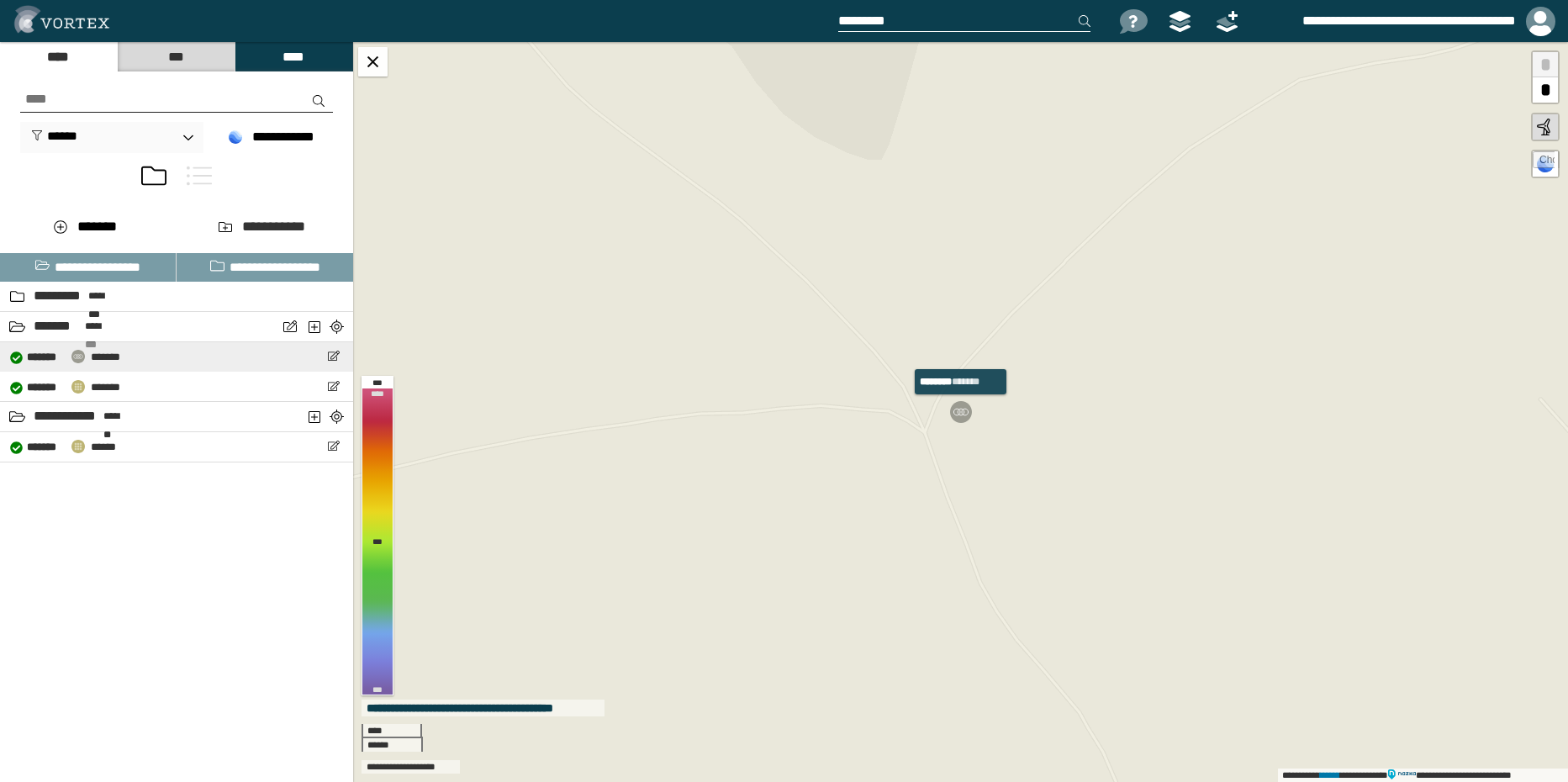 click on "[FIRST] [LAST] [CITY] [STATE] [ZIP_CODE] [COUNTRY] [ADDRESS_LINE_1] [ADDRESS_LINE_2] [ADDRESS_LINE_3] [ADDRESS_LINE_4] [ADDRESS_LINE_5] [ADDRESS_LINE_6] [ADDRESS_LINE_7] [ADDRESS_LINE_8] [ADDRESS_LINE_9] [ADDRESS_LINE_10] [ADDRESS_LINE_11] [ADDRESS_LINE_12] [ADDRESS_LINE_13] [ADDRESS_LINE_14] [ADDRESS_LINE_15] [ADDRESS_LINE_16] [ADDRESS_LINE_17] [ADDRESS_LINE_18] [ADDRESS_LINE_19] [ADDRESS_LINE_20] [ADDRESS_LINE_21] [ADDRESS_LINE_22] [ADDRESS_LINE_23] [ADDRESS_LINE_24] [ADDRESS_LINE_25] [ADDRESS_LINE_26] [ADDRESS_LINE_27] [ADDRESS_LINE_28] [ADDRESS_LINE_29] [ADDRESS_LINE_30] [ADDRESS_LINE_31] [ADDRESS_LINE_32] [ADDRESS_LINE_33] [ADDRESS_LINE_34] [ADDRESS_LINE_35] [ADDRESS_LINE_36] [ADDRESS_LINE_37] [ADDRESS_LINE_38] [ADDRESS_LINE_39] [ADDRESS_LINE_40] [ADDRESS_LINE_41] [ADDRESS_LINE_42] [ADDRESS_LINE_43] [ADDRESS_LINE_44] [ADDRESS_LINE_45] [ADDRESS_LINE_46] [ADDRESS_LINE_47] [ADDRESS_LINE_48] [ADDRESS_LINE_49] [ADDRESS_LINE_50] [ADDRESS_LINE_51] [ADDRESS_LINE_52] [ADDRESS_LINE_53] [ADDRESS_LINE_54] [ADDRESS_LINE_55] [ADDRESS_LINE_56] [ADDRESS_LINE_57] [ADDRESS_LINE_58] [ADDRESS_LINE_59] [ADDRESS_LINE_60] [ADDRESS_LINE_61] [ADDRESS_LINE_62] [ADDRESS_LINE_63] [ADDRESS_LINE_64] [ADDRESS_LINE_65] [ADDRESS_LINE_66] [ADDRESS_LINE_67] [ADDRESS_LINE_68] [ADDRESS_LINE_69] [ADDRESS_LINE_70] [ADDRESS_LINE_71] [ADDRESS_LINE_72] [ADDRESS_LINE_73] [ADDRESS_LINE_74] [ADDRESS_LINE_75] [ADDRESS_LINE_76] [ADDRESS_LINE_77] [ADDRESS_LINE_78] [ADDRESS_LINE_79] [ADDRESS_LINE_80] [ADDRESS_LINE_81] [ADDRESS_LINE_82] [ADDRESS_LINE_83] [ADDRESS_LINE_84] [ADDRESS_LINE_85] [ADDRESS_LINE_86] [ADDRESS_LINE_87] [ADDRESS_LINE_88] [ADDRESS_LINE_89] [ADDRESS_LINE_90] [ADDRESS_LINE_91] [ADDRESS_LINE_92] [ADDRESS_LINE_93] [ADDRESS_LINE_94] [ADDRESS_LINE_95] [ADDRESS_LINE_96] [ADDRESS_LINE_97] [ADDRESS_LINE_98] [ADDRESS_LINE_99] [ADDRESS_LINE_100]" at bounding box center (177, 357) 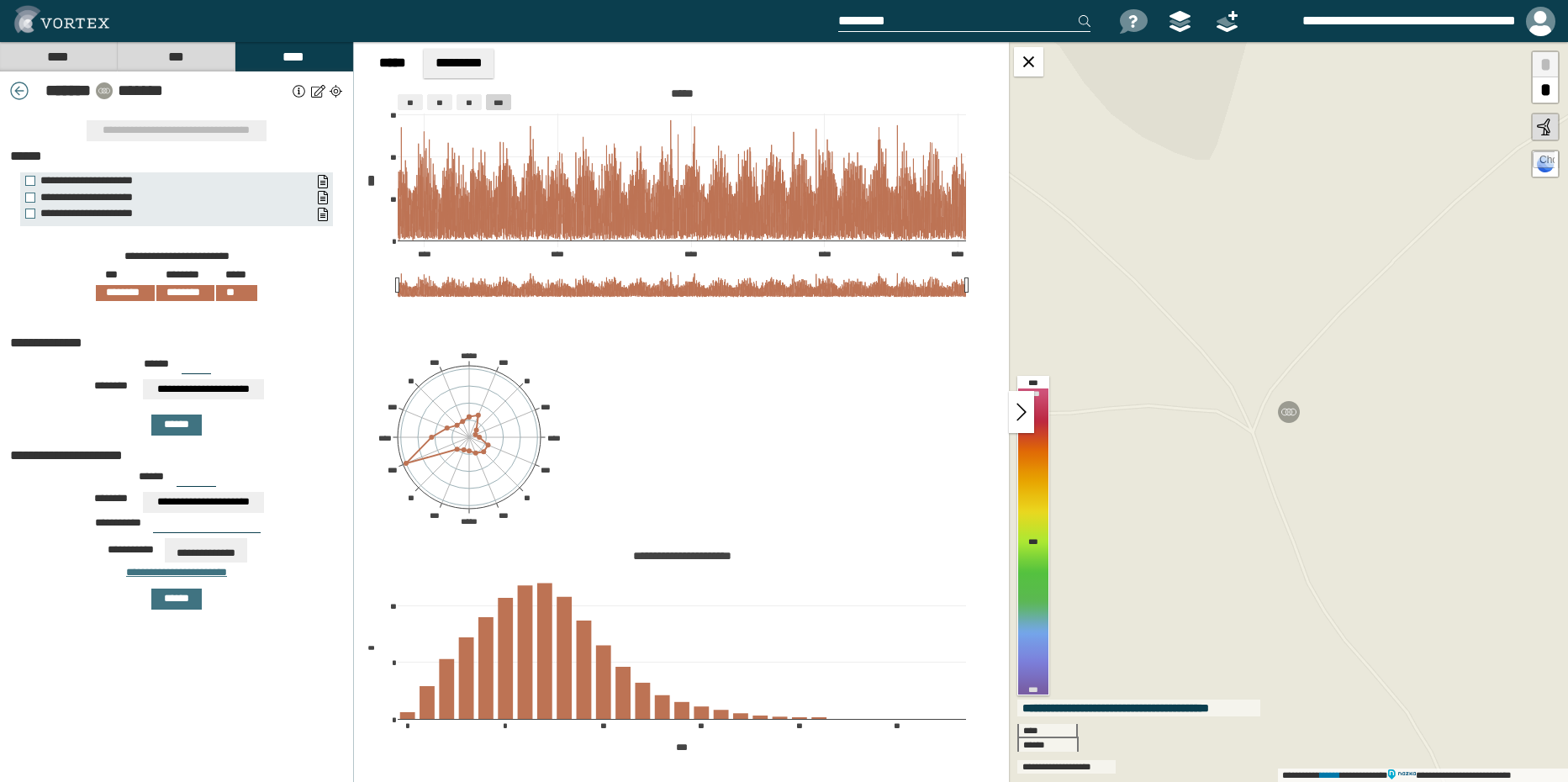 drag, startPoint x: 861, startPoint y: 126, endPoint x: 726, endPoint y: 120, distance: 135.1333 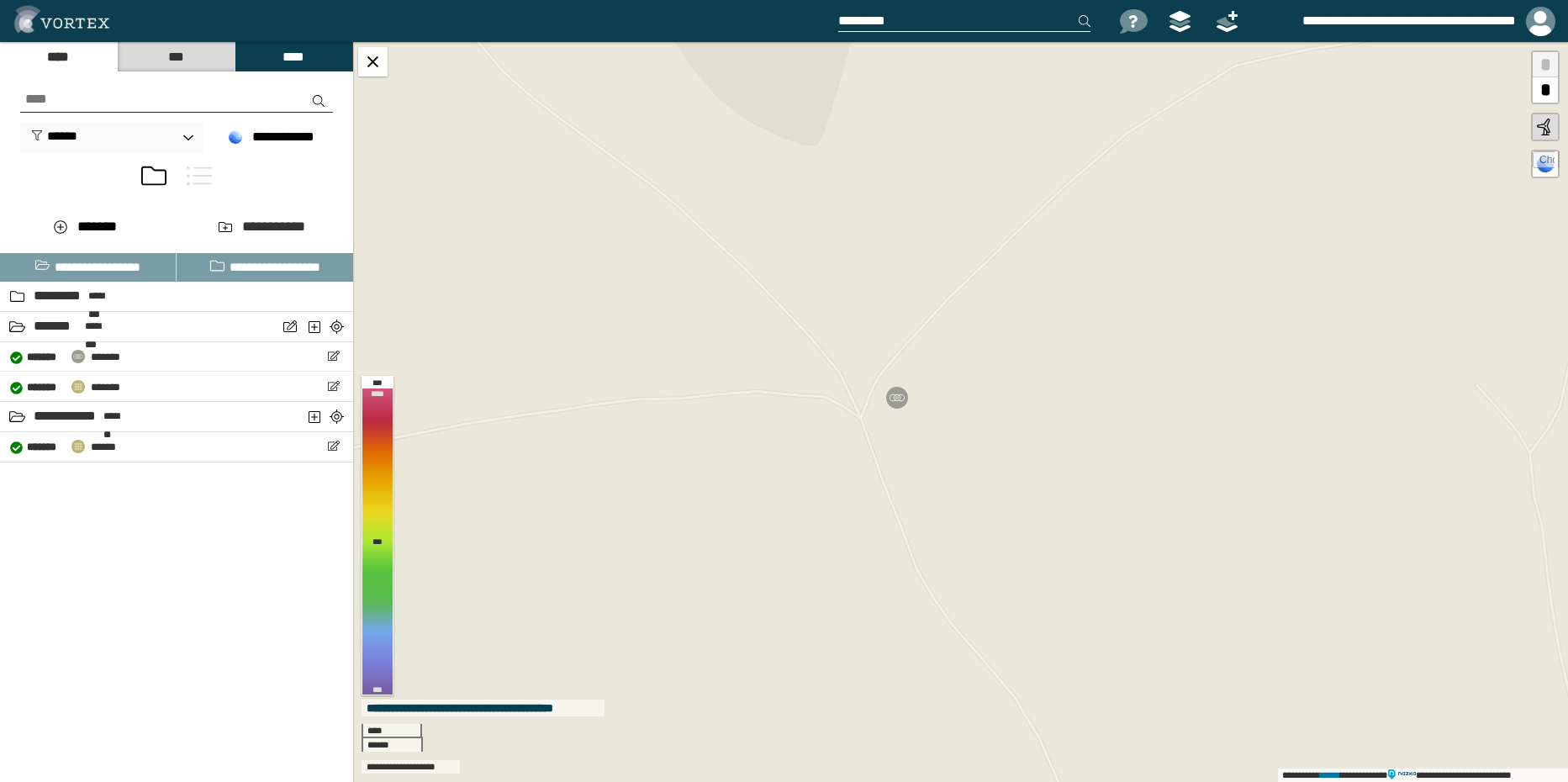 click at bounding box center (897, 398) 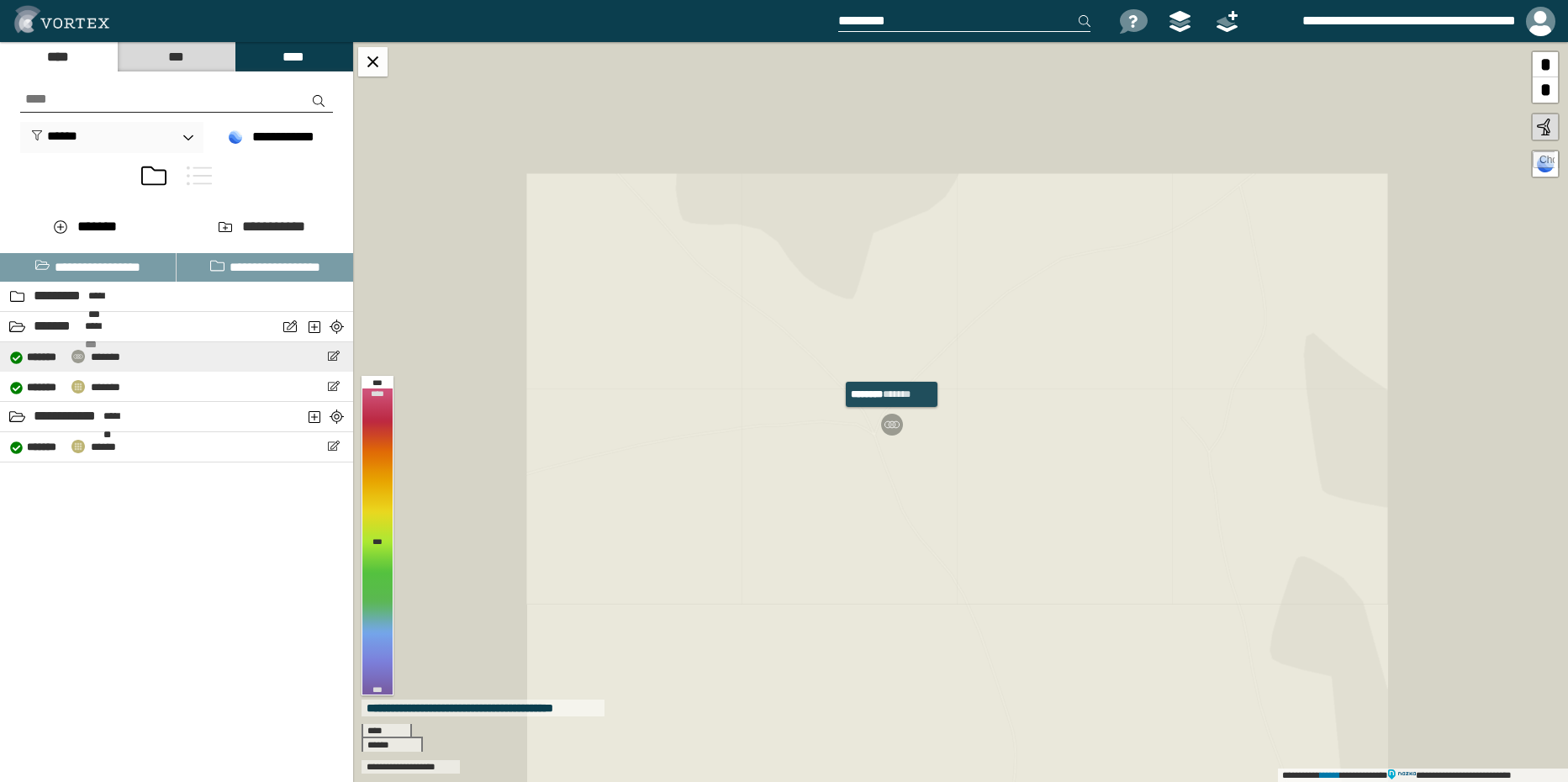 click at bounding box center [892, 425] 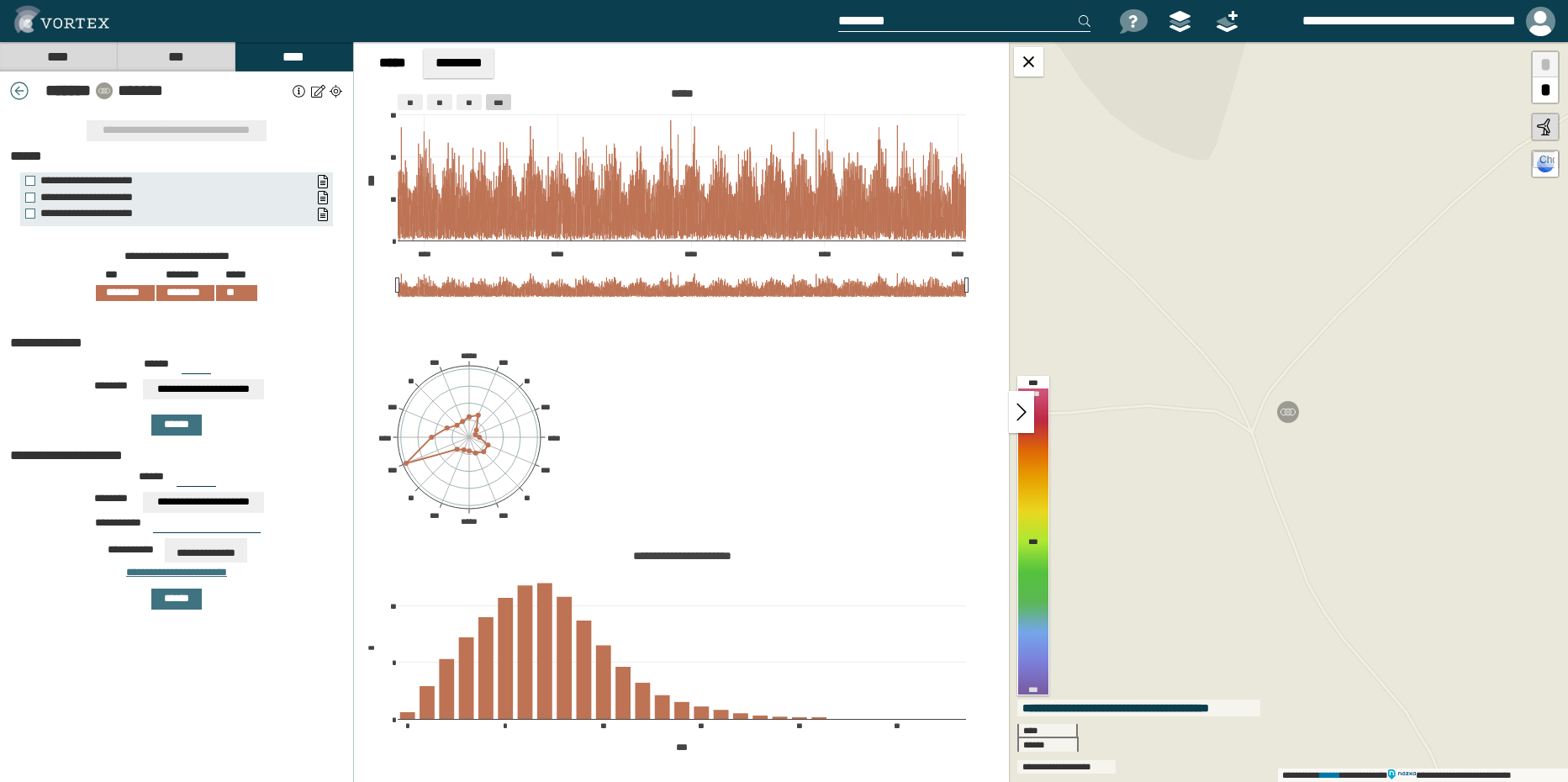 click on "****" at bounding box center (58, 56) 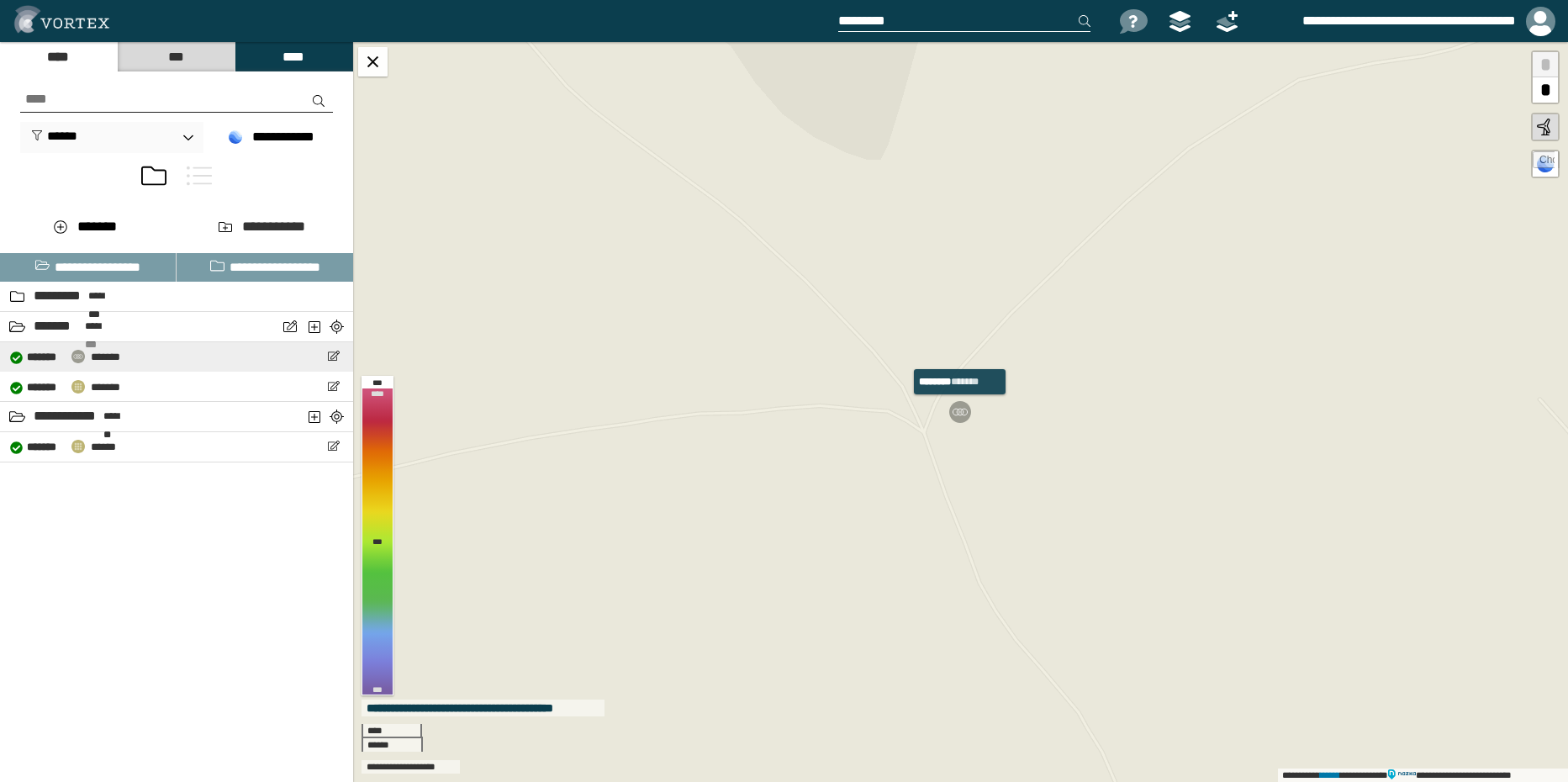 click at bounding box center (78, 357) 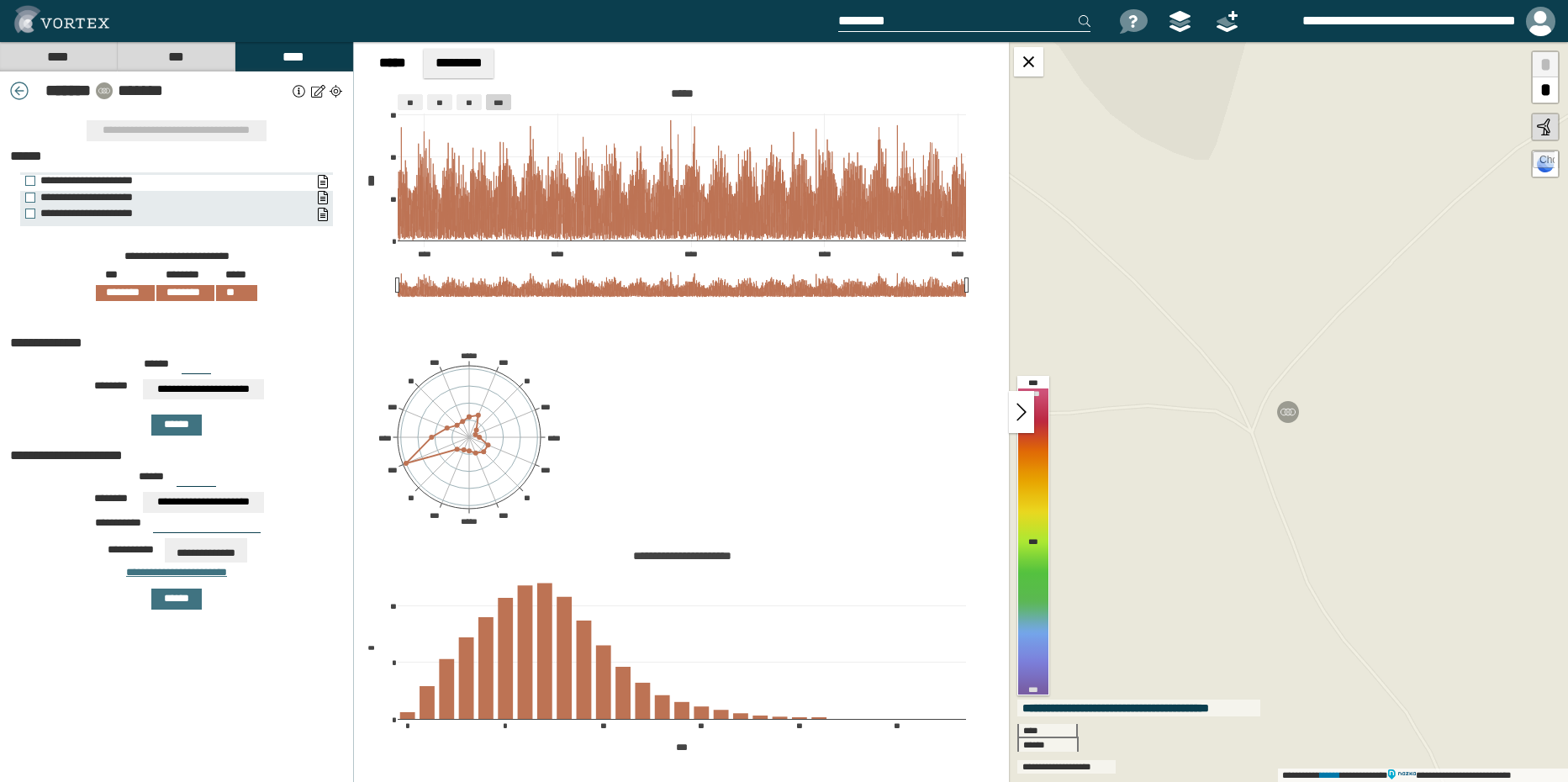 click on "**********" at bounding box center [168, 181] 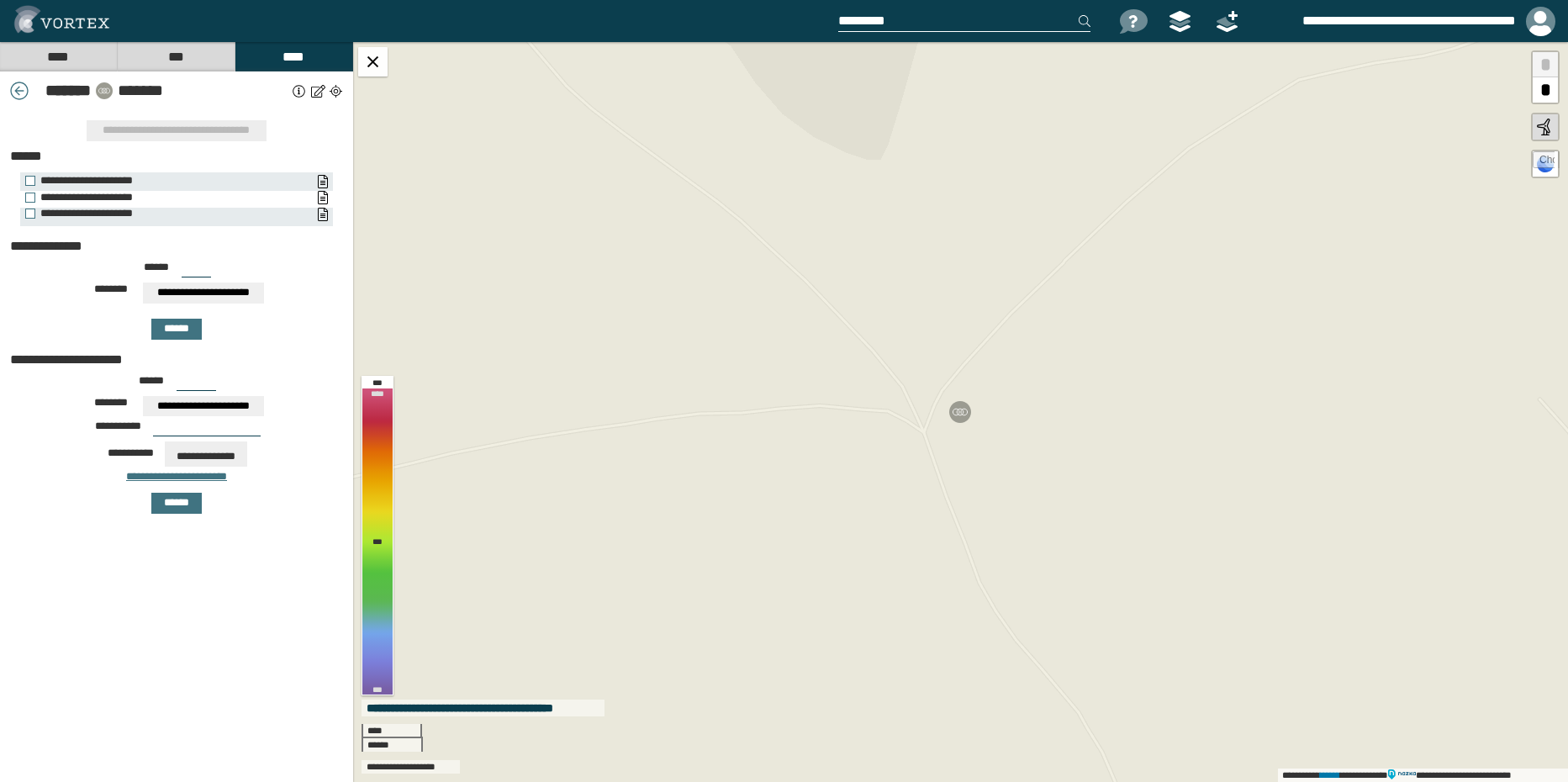 click on "**********" at bounding box center (168, 198) 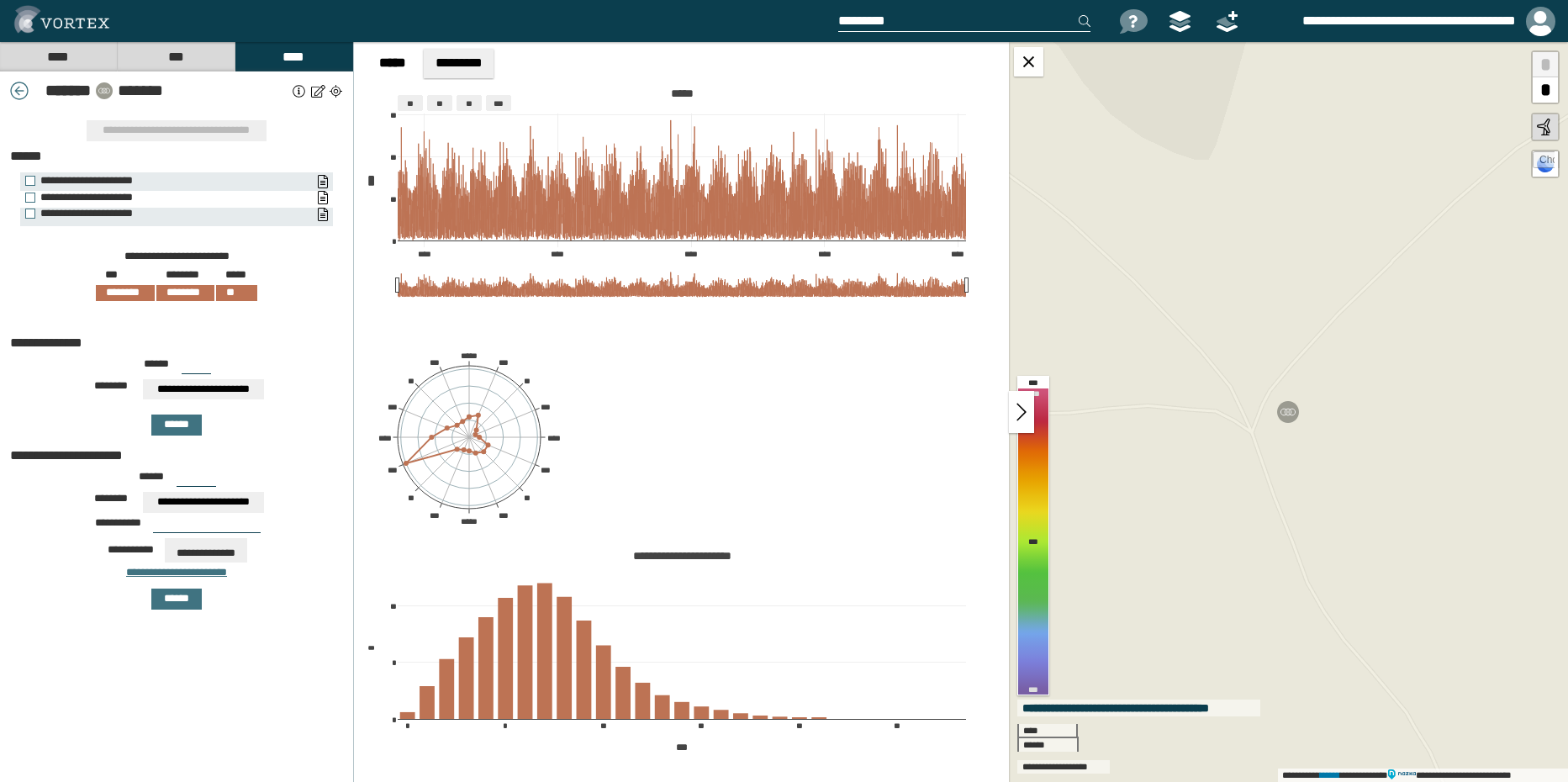 click on "**********" at bounding box center [168, 198] 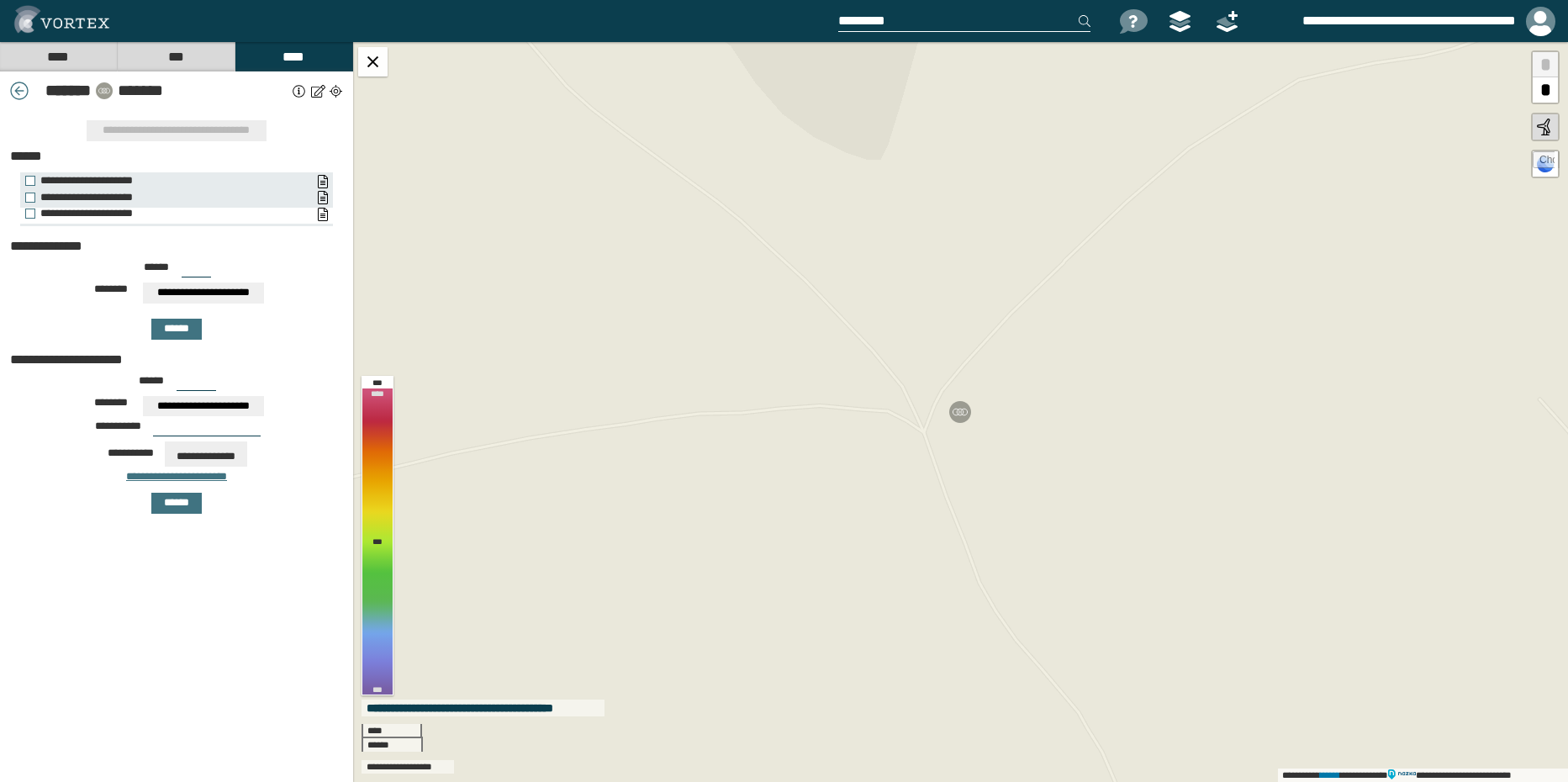 click on "**********" at bounding box center (168, 214) 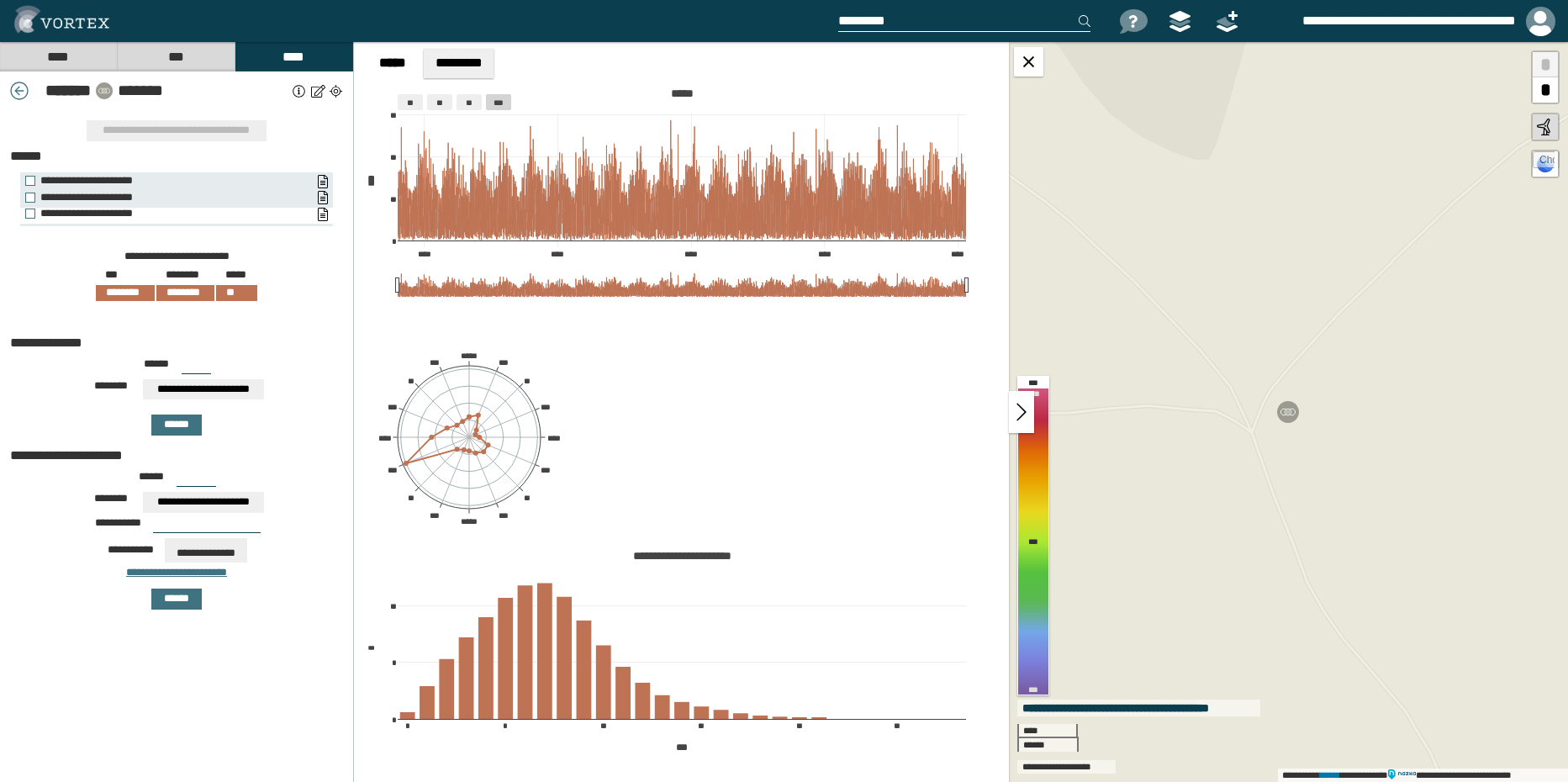 click on "**********" at bounding box center [168, 214] 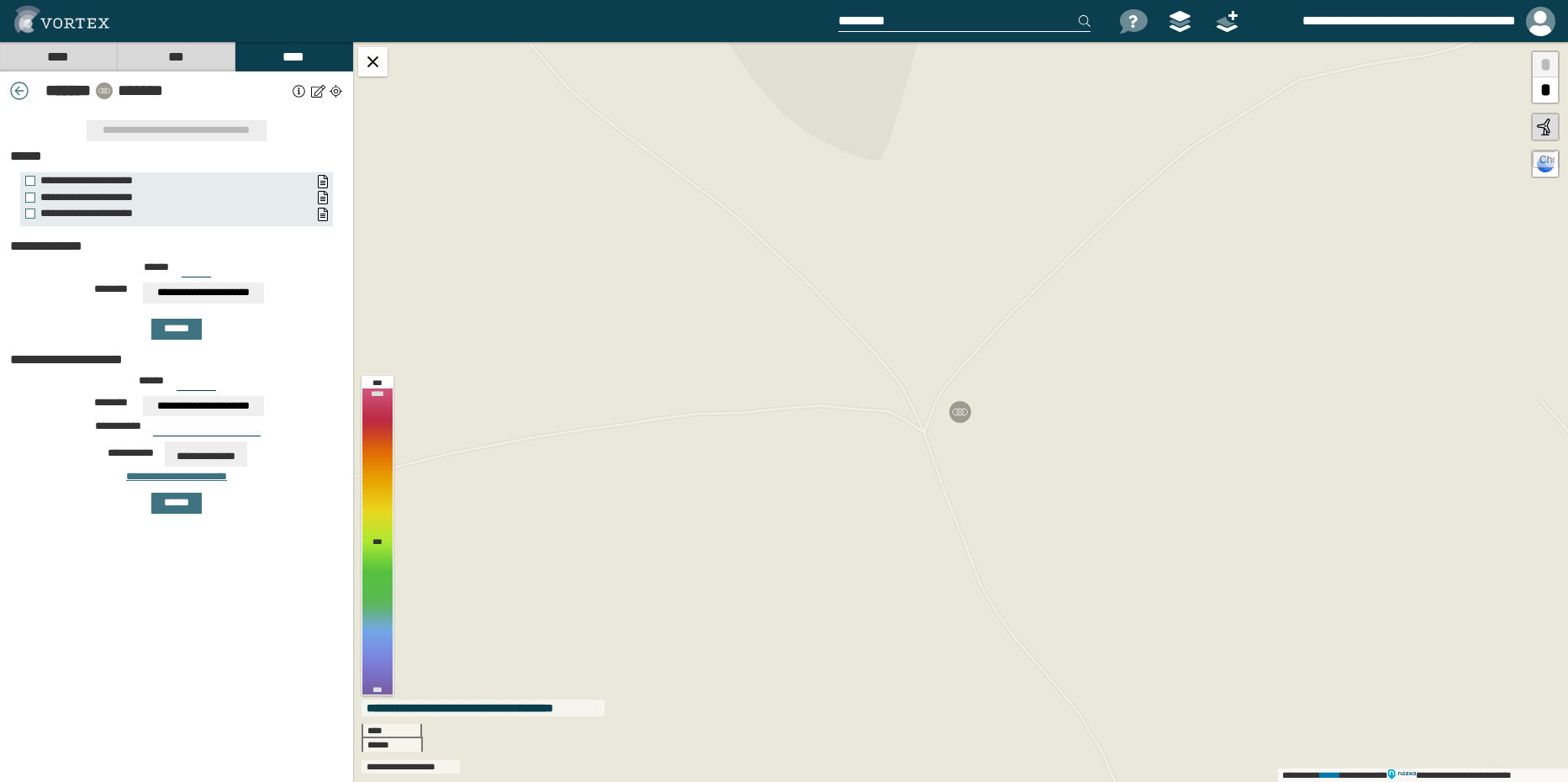click on "****" at bounding box center (58, 56) 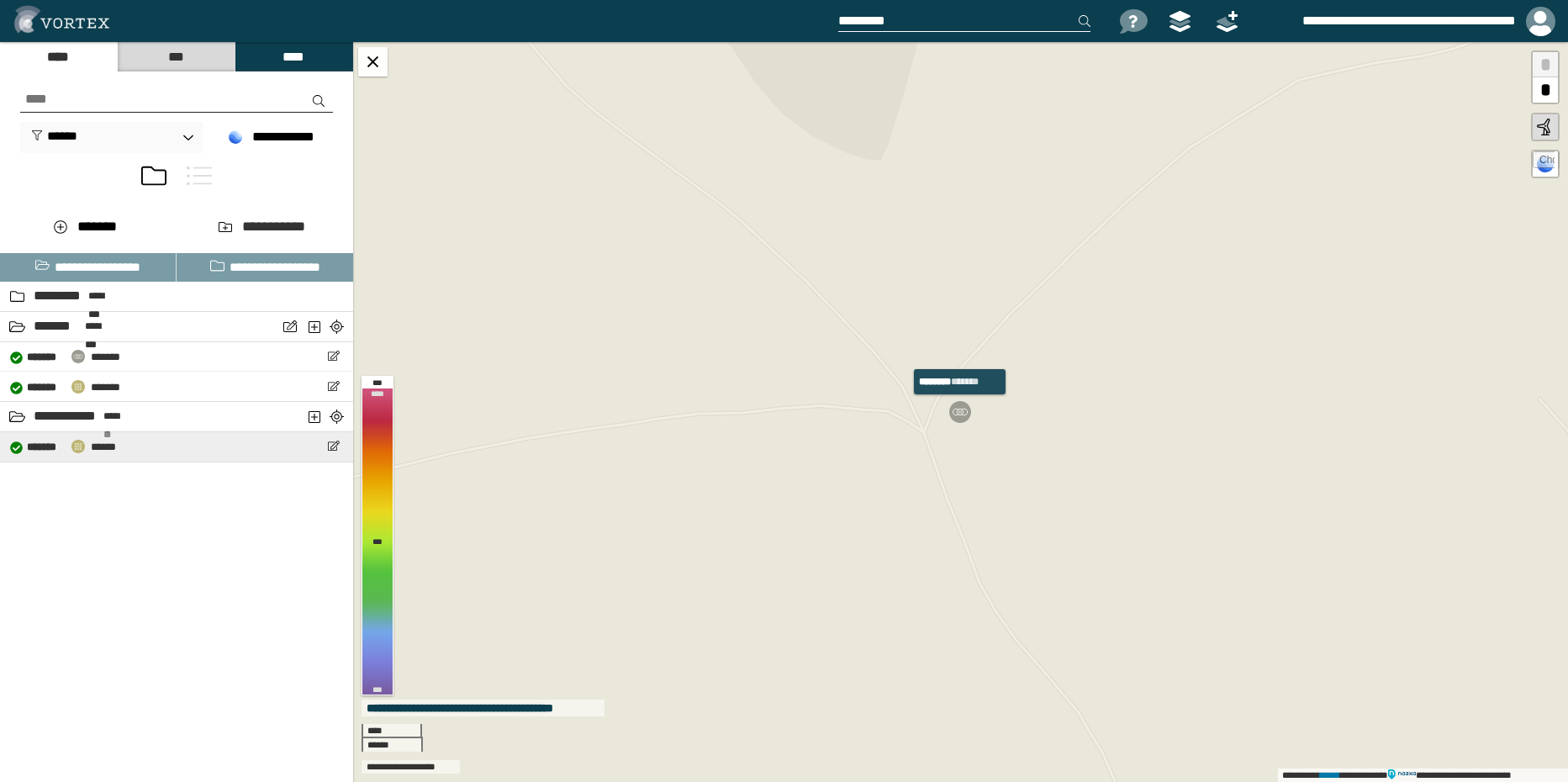 click on "******" at bounding box center [103, 446] 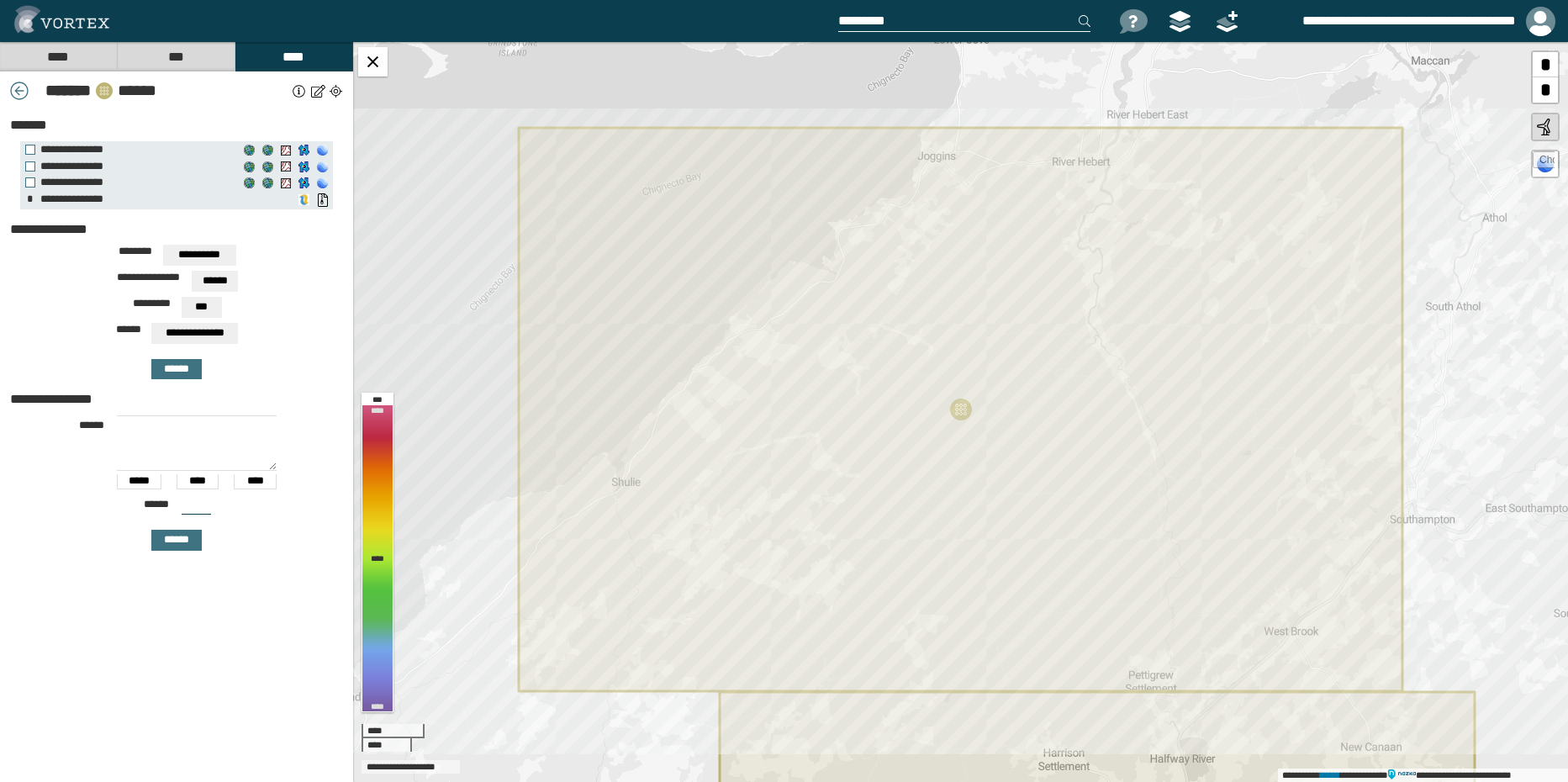 click on "****" at bounding box center [58, 56] 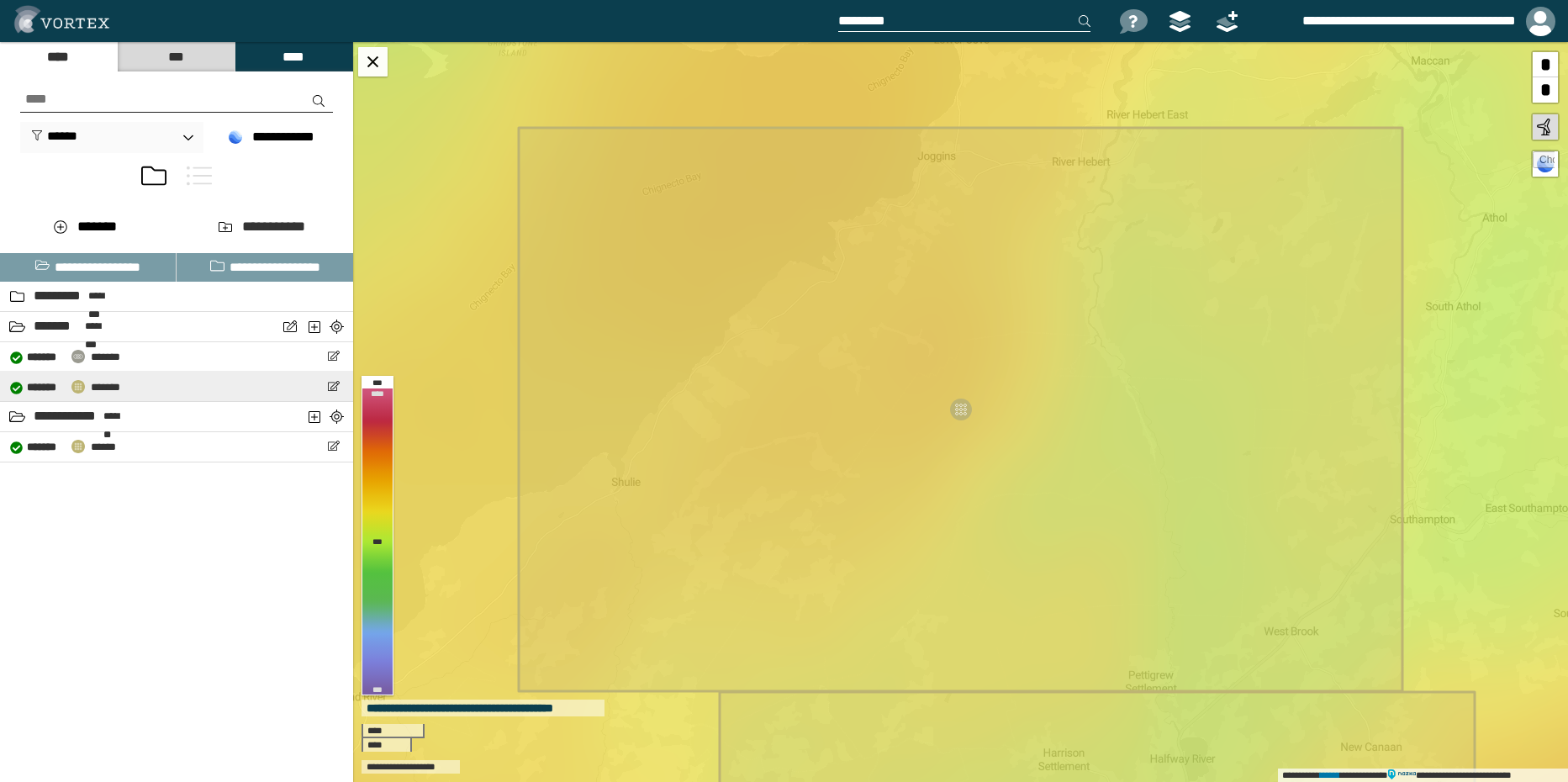 click on "[FIRST] [LAST] [CITY] [STATE] [ZIP_CODE] [COUNTRY] [ADDRESS_LINE_1] [ADDRESS_LINE_2] [ADDRESS_LINE_3] [ADDRESS_LINE_4] [ADDRESS_LINE_5] [ADDRESS_LINE_6] [ADDRESS_LINE_7] [ADDRESS_LINE_8] [ADDRESS_LINE_9] [ADDRESS_LINE_10] [ADDRESS_LINE_11] [ADDRESS_LINE_12] [ADDRESS_LINE_13] [ADDRESS_LINE_14] [ADDRESS_LINE_15] [ADDRESS_LINE_16] [ADDRESS_LINE_17] [ADDRESS_LINE_18] [ADDRESS_LINE_19] [ADDRESS_LINE_20] [ADDRESS_LINE_21] [ADDRESS_LINE_22] [ADDRESS_LINE_23] [ADDRESS_LINE_24] [ADDRESS_LINE_25] [ADDRESS_LINE_26] [ADDRESS_LINE_27] [ADDRESS_LINE_28] [ADDRESS_LINE_29] [ADDRESS_LINE_30] [ADDRESS_LINE_31] [ADDRESS_LINE_32] [ADDRESS_LINE_33] [ADDRESS_LINE_34] [ADDRESS_LINE_35] [ADDRESS_LINE_36] [ADDRESS_LINE_37] [ADDRESS_LINE_38] [ADDRESS_LINE_39] [ADDRESS_LINE_40] [ADDRESS_LINE_41] [ADDRESS_LINE_42] [ADDRESS_LINE_43] [ADDRESS_LINE_44] [ADDRESS_LINE_45] [ADDRESS_LINE_46] [ADDRESS_LINE_47] [ADDRESS_LINE_48] [ADDRESS_LINE_49] [ADDRESS_LINE_50] [ADDRESS_LINE_51] [ADDRESS_LINE_52] [ADDRESS_LINE_53] [ADDRESS_LINE_54] [ADDRESS_LINE_55] [ADDRESS_LINE_56] [ADDRESS_LINE_57] [ADDRESS_LINE_58] [ADDRESS_LINE_59] [ADDRESS_LINE_60] [ADDRESS_LINE_61] [ADDRESS_LINE_62] [ADDRESS_LINE_63] [ADDRESS_LINE_64] [ADDRESS_LINE_65] [ADDRESS_LINE_66] [ADDRESS_LINE_67] [ADDRESS_LINE_68] [ADDRESS_LINE_69] [ADDRESS_LINE_70] [ADDRESS_LINE_71] [ADDRESS_LINE_72] [ADDRESS_LINE_73] [ADDRESS_LINE_74] [ADDRESS_LINE_75] [ADDRESS_LINE_76] [ADDRESS_LINE_77] [ADDRESS_LINE_78] [ADDRESS_LINE_79] [ADDRESS_LINE_80] [ADDRESS_LINE_81] [ADDRESS_LINE_82] [ADDRESS_LINE_83] [ADDRESS_LINE_84] [ADDRESS_LINE_85] [ADDRESS_LINE_86] [ADDRESS_LINE_87] [ADDRESS_LINE_88] [ADDRESS_LINE_89] [ADDRESS_LINE_90] [ADDRESS_LINE_91] [ADDRESS_LINE_92] [ADDRESS_LINE_93] [ADDRESS_LINE_94] [ADDRESS_LINE_95] [ADDRESS_LINE_96] [ADDRESS_LINE_97] [ADDRESS_LINE_98] [ADDRESS_LINE_99] [ADDRESS_LINE_100]" at bounding box center [177, 386] 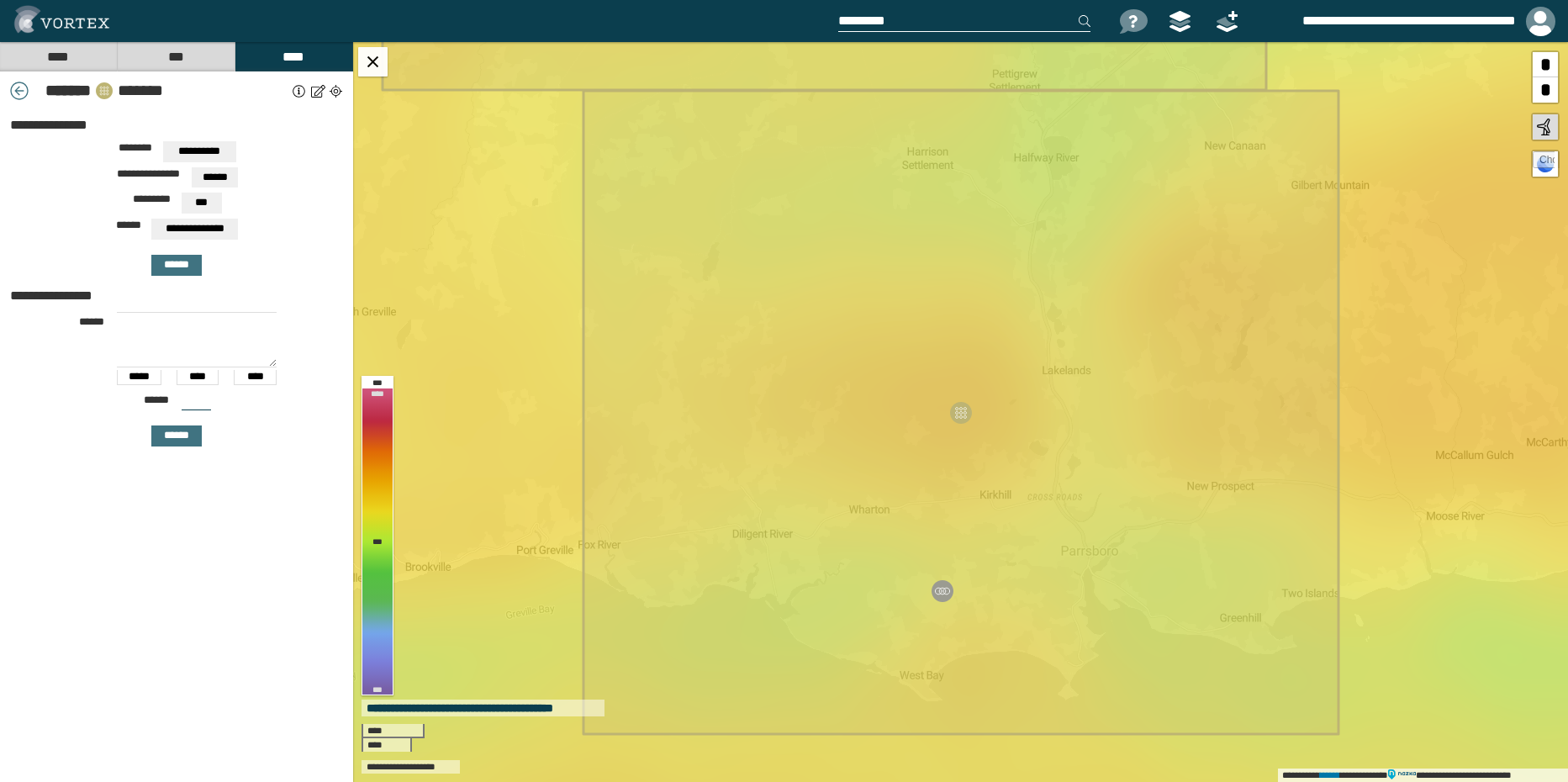 click on "****" at bounding box center [58, 56] 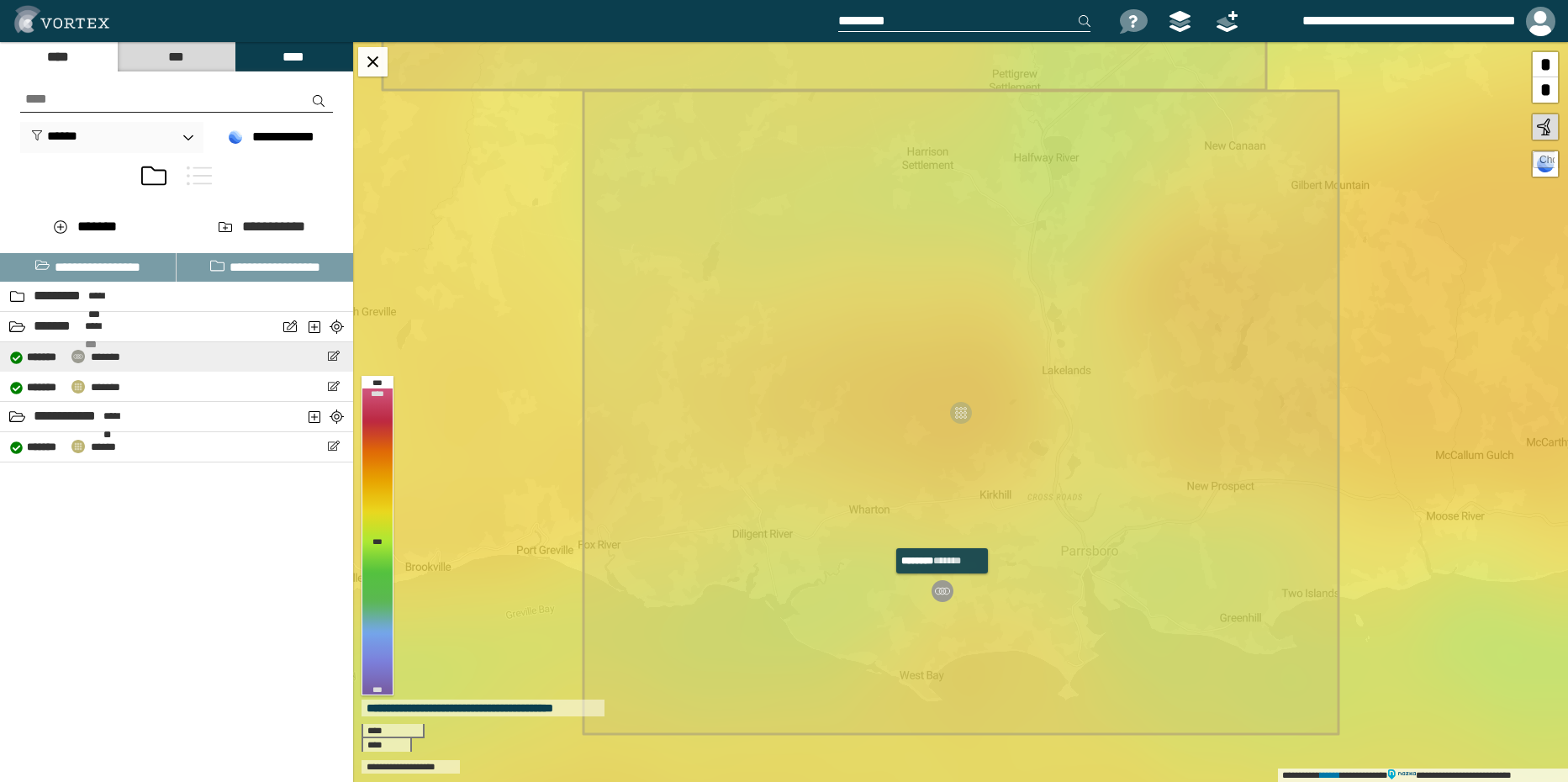 click on "[FIRST] [LAST] [CITY] [STATE] [ZIP_CODE] [COUNTRY] [ADDRESS_LINE_1] [ADDRESS_LINE_2] [ADDRESS_LINE_3] [ADDRESS_LINE_4] [ADDRESS_LINE_5] [ADDRESS_LINE_6] [ADDRESS_LINE_7] [ADDRESS_LINE_8] [ADDRESS_LINE_9] [ADDRESS_LINE_10] [ADDRESS_LINE_11] [ADDRESS_LINE_12] [ADDRESS_LINE_13] [ADDRESS_LINE_14] [ADDRESS_LINE_15] [ADDRESS_LINE_16] [ADDRESS_LINE_17] [ADDRESS_LINE_18] [ADDRESS_LINE_19] [ADDRESS_LINE_20] [ADDRESS_LINE_21] [ADDRESS_LINE_22] [ADDRESS_LINE_23] [ADDRESS_LINE_24] [ADDRESS_LINE_25] [ADDRESS_LINE_26] [ADDRESS_LINE_27] [ADDRESS_LINE_28] [ADDRESS_LINE_29] [ADDRESS_LINE_30] [ADDRESS_LINE_31] [ADDRESS_LINE_32] [ADDRESS_LINE_33] [ADDRESS_LINE_34] [ADDRESS_LINE_35] [ADDRESS_LINE_36] [ADDRESS_LINE_37] [ADDRESS_LINE_38] [ADDRESS_LINE_39] [ADDRESS_LINE_40] [ADDRESS_LINE_41] [ADDRESS_LINE_42] [ADDRESS_LINE_43] [ADDRESS_LINE_44] [ADDRESS_LINE_45] [ADDRESS_LINE_46] [ADDRESS_LINE_47] [ADDRESS_LINE_48] [ADDRESS_LINE_49] [ADDRESS_LINE_50] [ADDRESS_LINE_51] [ADDRESS_LINE_52] [ADDRESS_LINE_53] [ADDRESS_LINE_54] [ADDRESS_LINE_55] [ADDRESS_LINE_56] [ADDRESS_LINE_57] [ADDRESS_LINE_58] [ADDRESS_LINE_59] [ADDRESS_LINE_60] [ADDRESS_LINE_61] [ADDRESS_LINE_62] [ADDRESS_LINE_63] [ADDRESS_LINE_64] [ADDRESS_LINE_65] [ADDRESS_LINE_66] [ADDRESS_LINE_67] [ADDRESS_LINE_68] [ADDRESS_LINE_69] [ADDRESS_LINE_70] [ADDRESS_LINE_71] [ADDRESS_LINE_72] [ADDRESS_LINE_73] [ADDRESS_LINE_74] [ADDRESS_LINE_75] [ADDRESS_LINE_76] [ADDRESS_LINE_77] [ADDRESS_LINE_78] [ADDRESS_LINE_79] [ADDRESS_LINE_80] [ADDRESS_LINE_81] [ADDRESS_LINE_82] [ADDRESS_LINE_83] [ADDRESS_LINE_84] [ADDRESS_LINE_85] [ADDRESS_LINE_86] [ADDRESS_LINE_87] [ADDRESS_LINE_88] [ADDRESS_LINE_89] [ADDRESS_LINE_90] [ADDRESS_LINE_91] [ADDRESS_LINE_92] [ADDRESS_LINE_93] [ADDRESS_LINE_94] [ADDRESS_LINE_95] [ADDRESS_LINE_96] [ADDRESS_LINE_97] [ADDRESS_LINE_98] [ADDRESS_LINE_99] [ADDRESS_LINE_100]" at bounding box center [65, 356] 